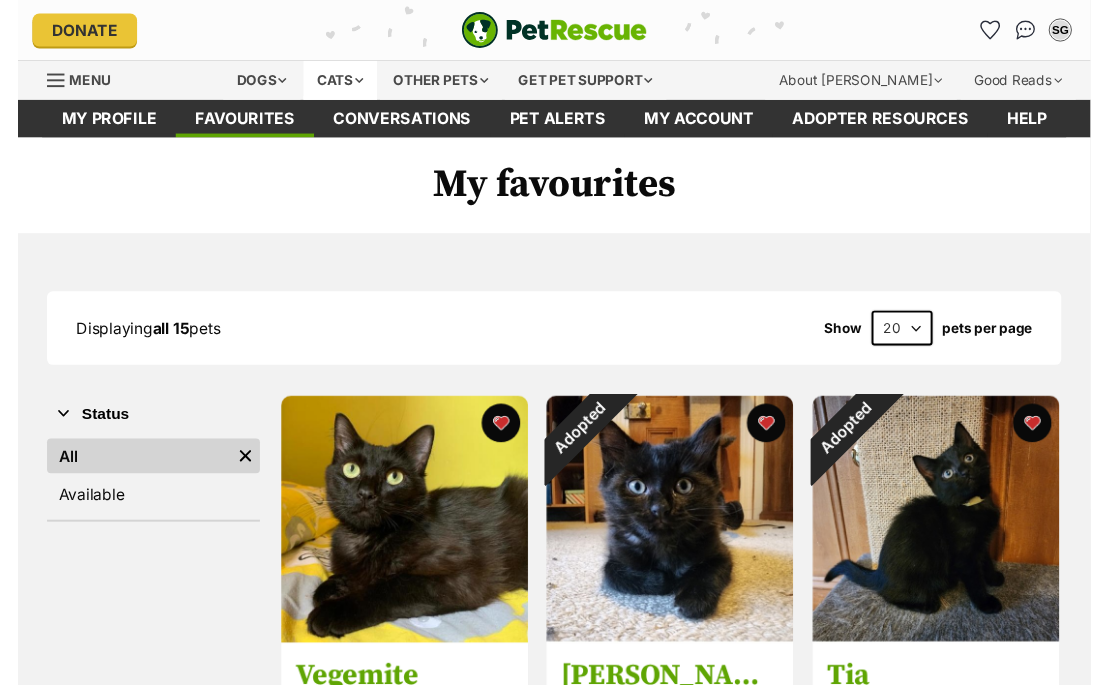 scroll, scrollTop: 0, scrollLeft: 0, axis: both 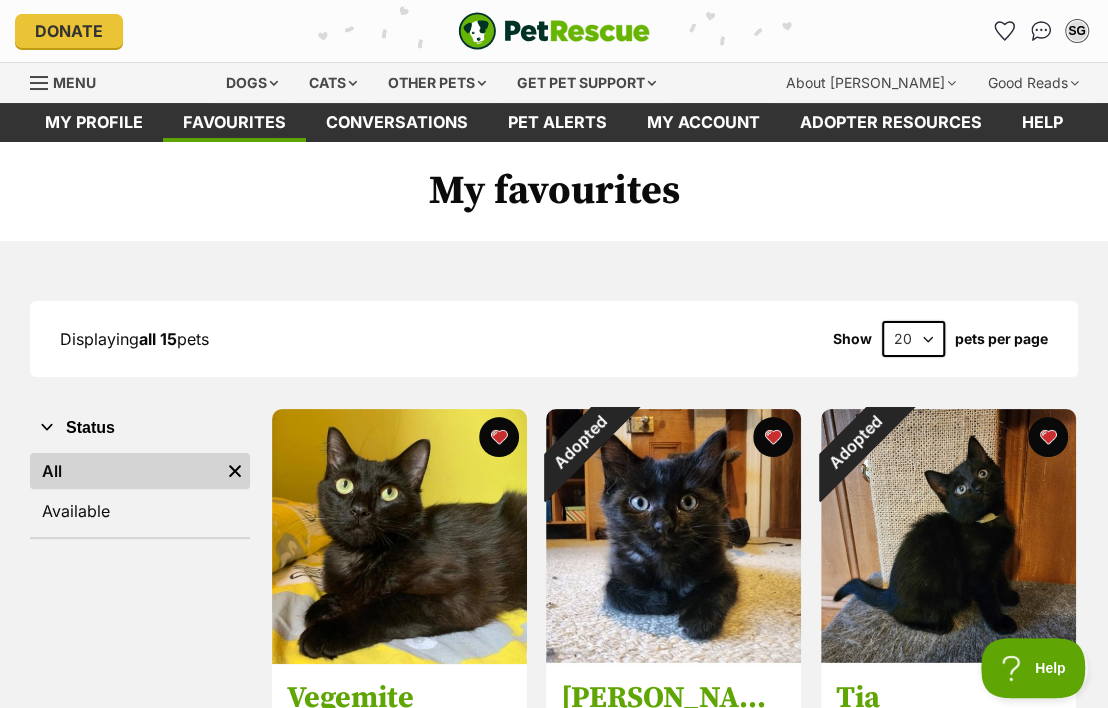 click at bounding box center (40, 83) 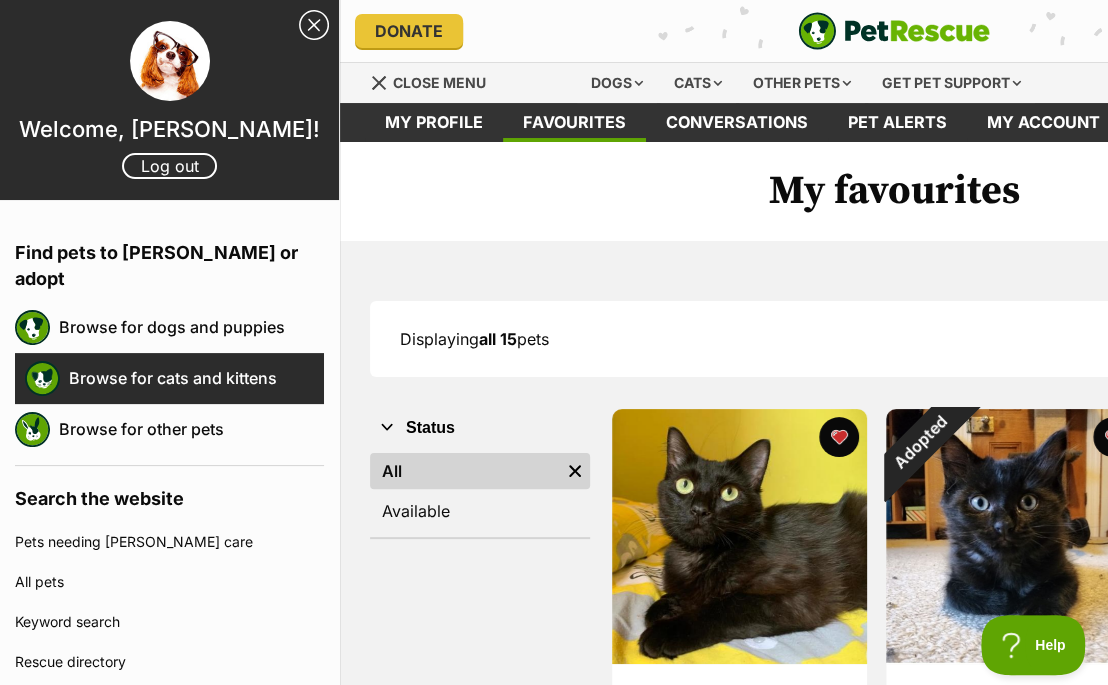 click on "Browse for cats and kittens" at bounding box center (196, 378) 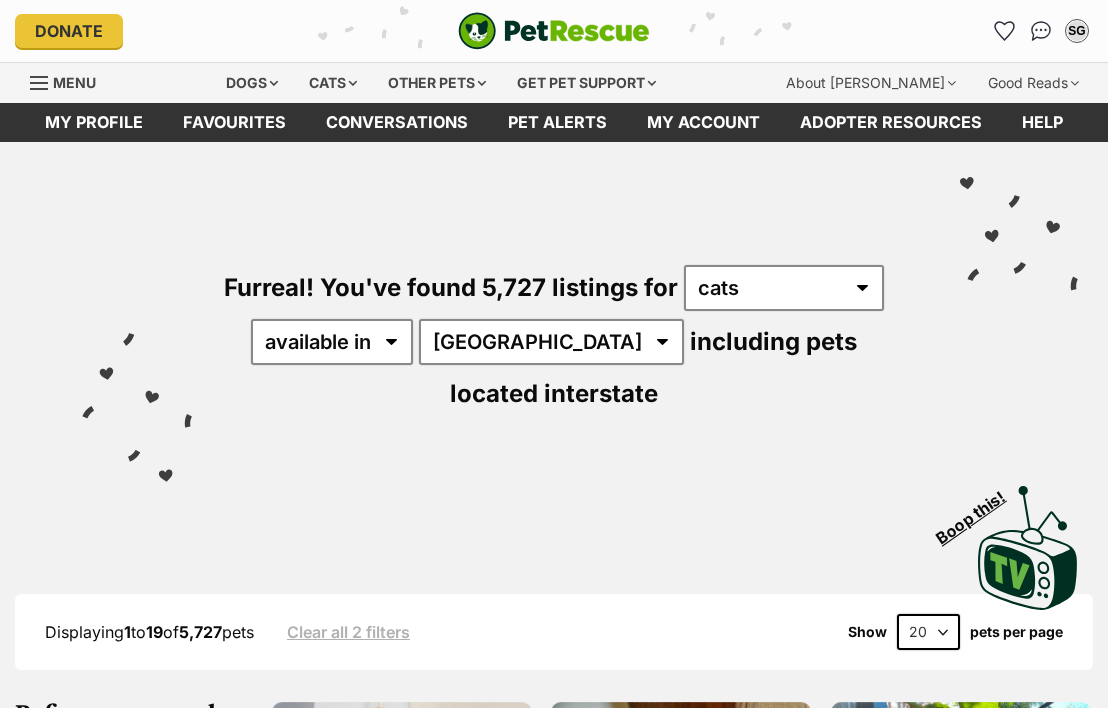 scroll, scrollTop: 0, scrollLeft: 0, axis: both 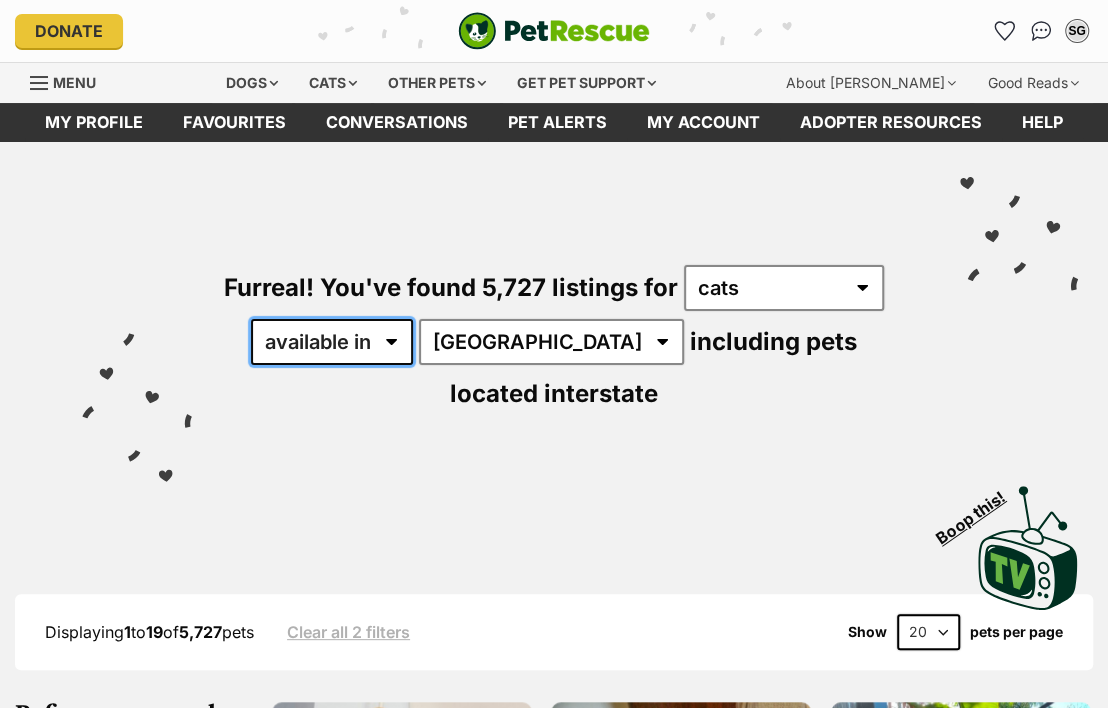 click on "available in
located in" at bounding box center [332, 342] 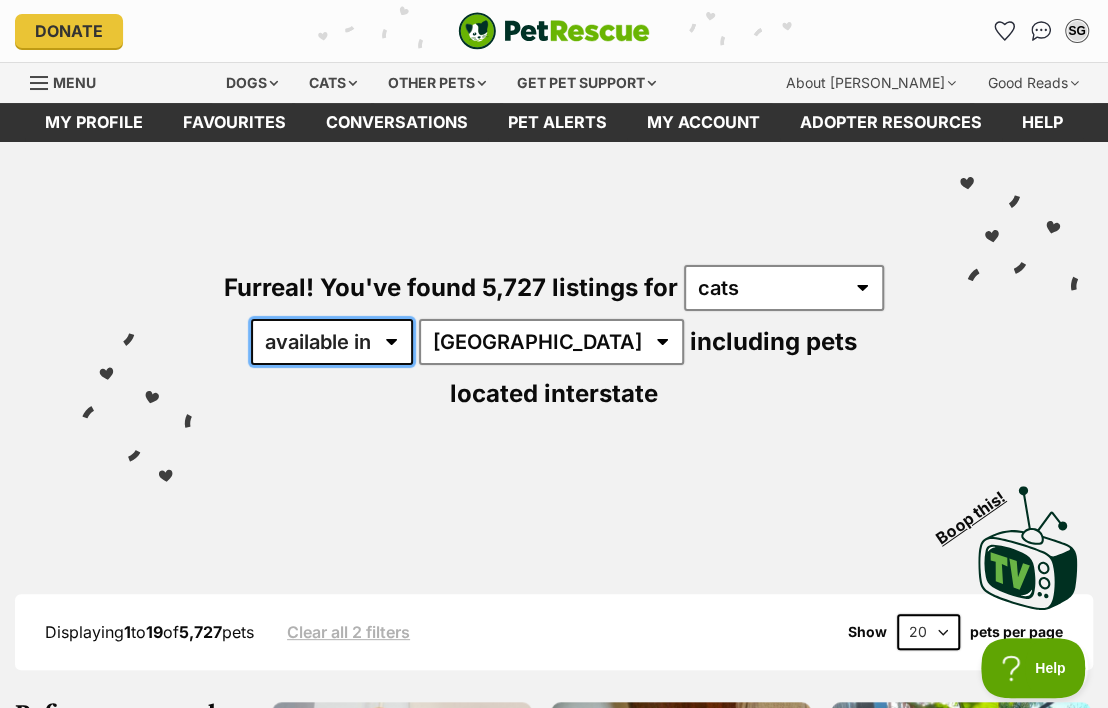 scroll, scrollTop: 0, scrollLeft: 0, axis: both 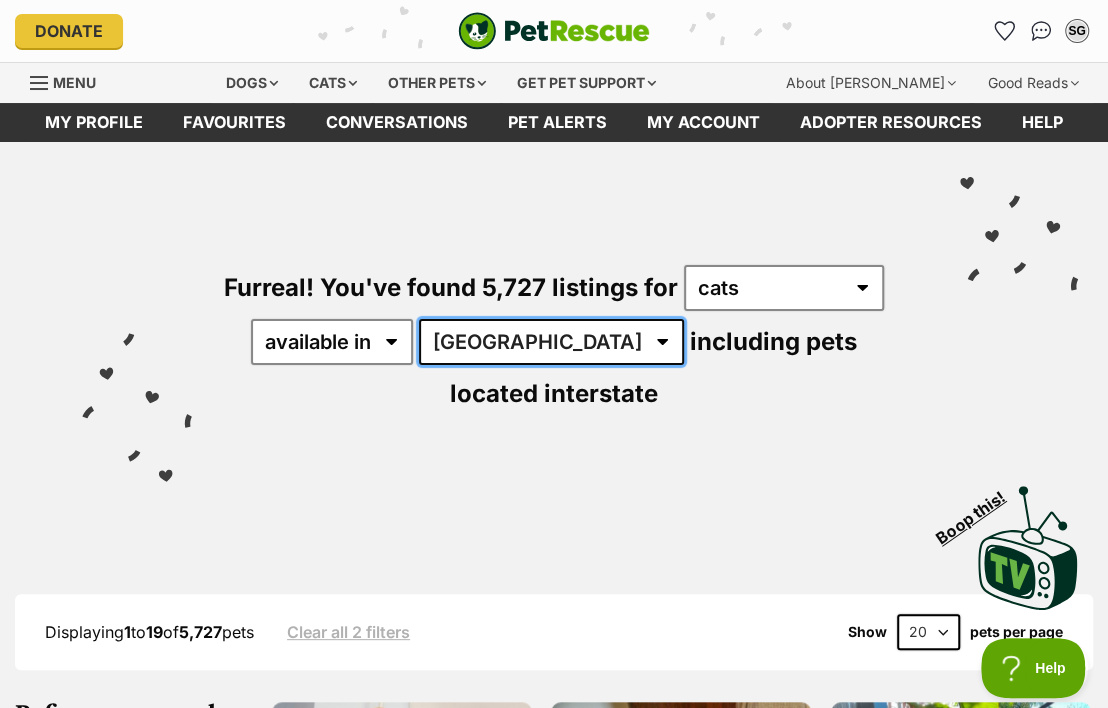 click on "Australia
ACT
NSW
NT
QLD
SA
TAS
VIC
WA" at bounding box center [551, 342] 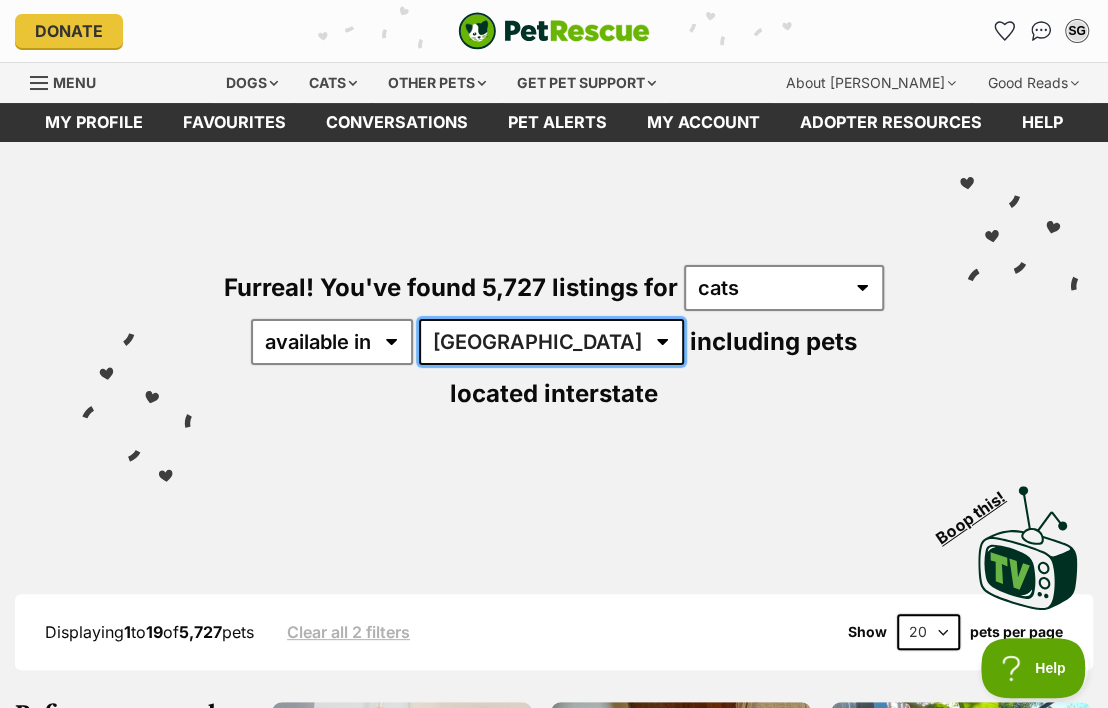 scroll, scrollTop: 0, scrollLeft: 0, axis: both 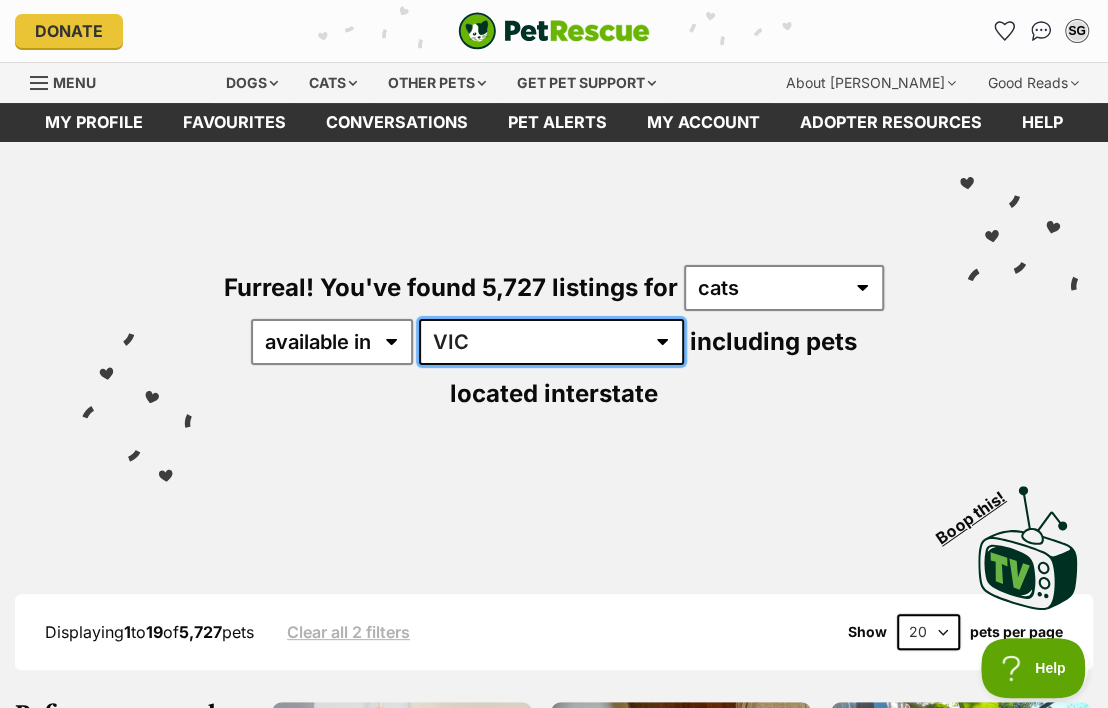 click on "VIC" at bounding box center (0, 0) 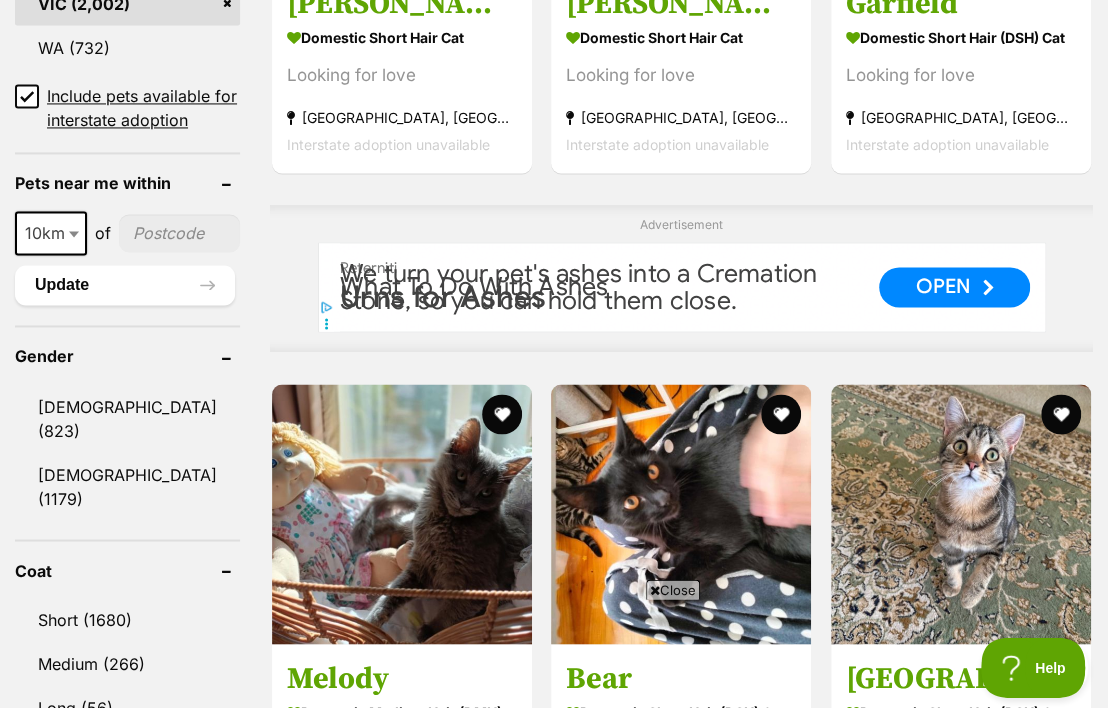 scroll, scrollTop: 1484, scrollLeft: 0, axis: vertical 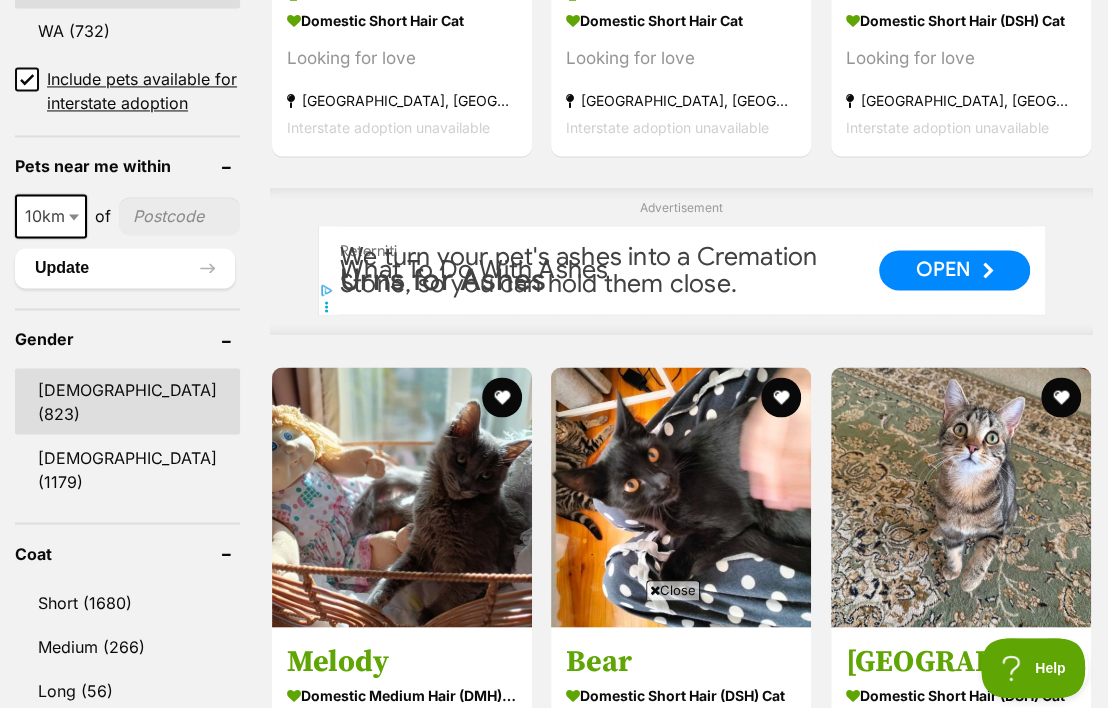 click on "Male (823)" at bounding box center [127, 401] 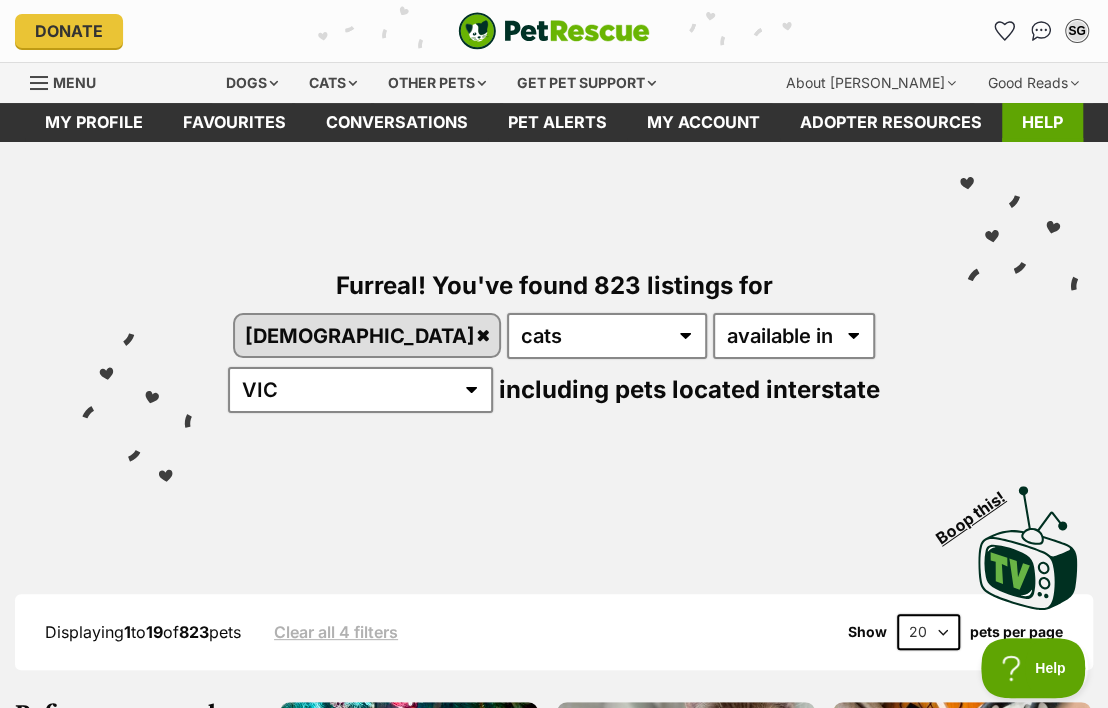 scroll, scrollTop: 0, scrollLeft: 0, axis: both 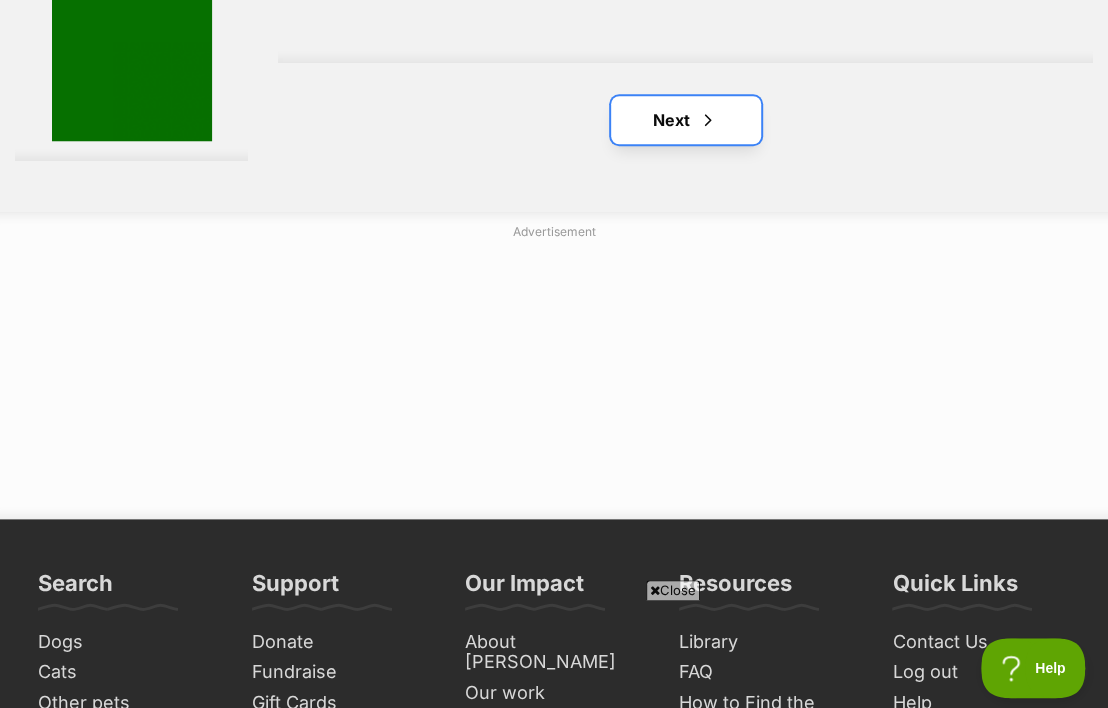 click on "Next" at bounding box center [686, 120] 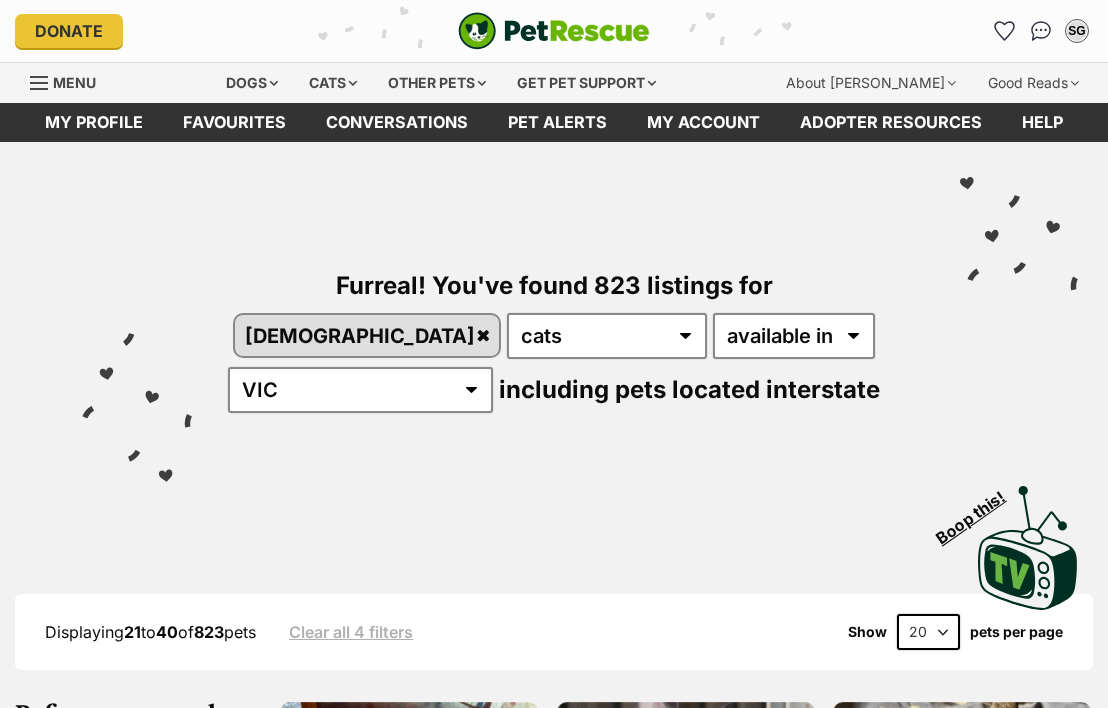 scroll, scrollTop: 212, scrollLeft: 0, axis: vertical 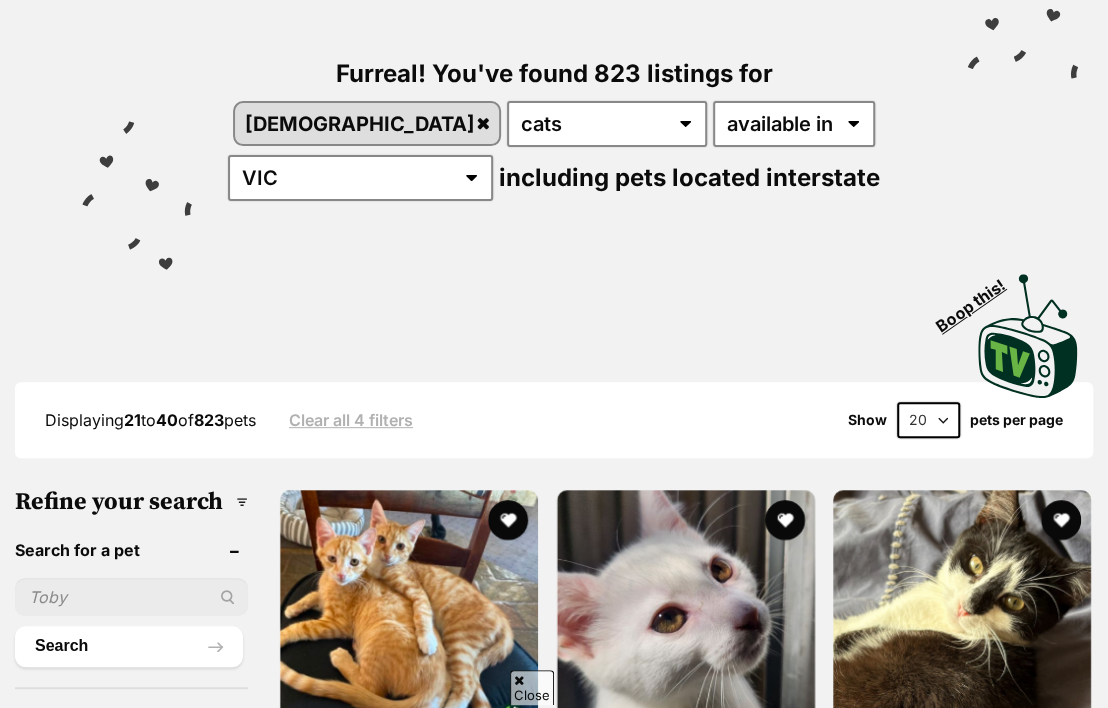 click on "20 40 60" at bounding box center (928, 420) 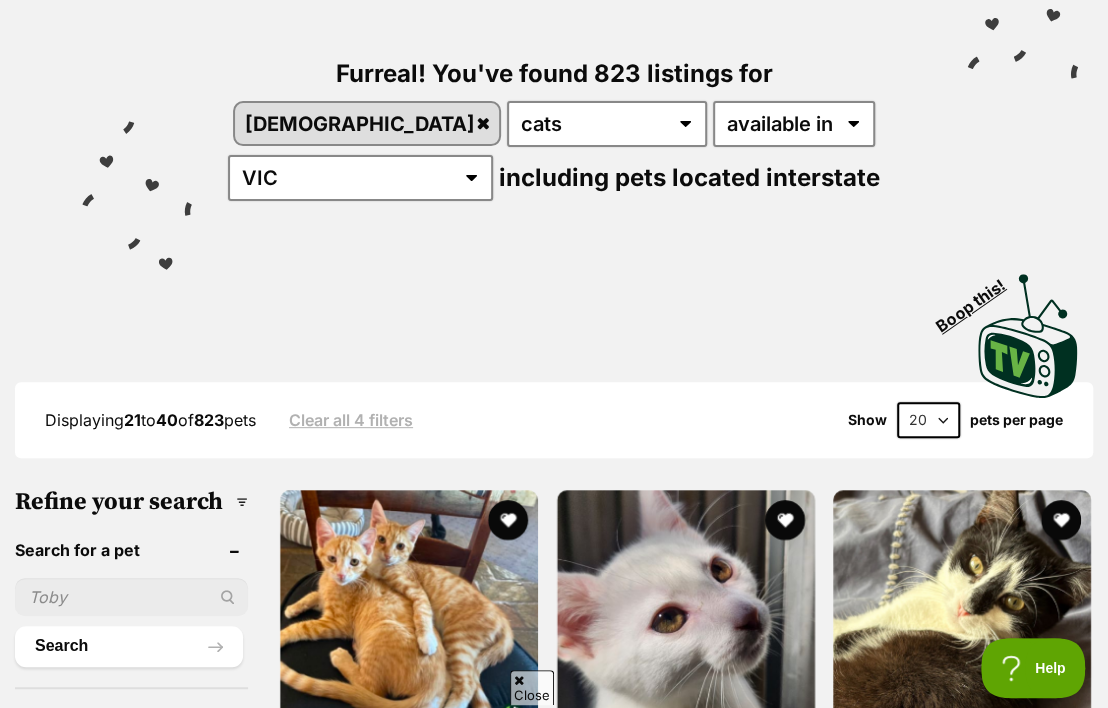 scroll, scrollTop: 0, scrollLeft: 0, axis: both 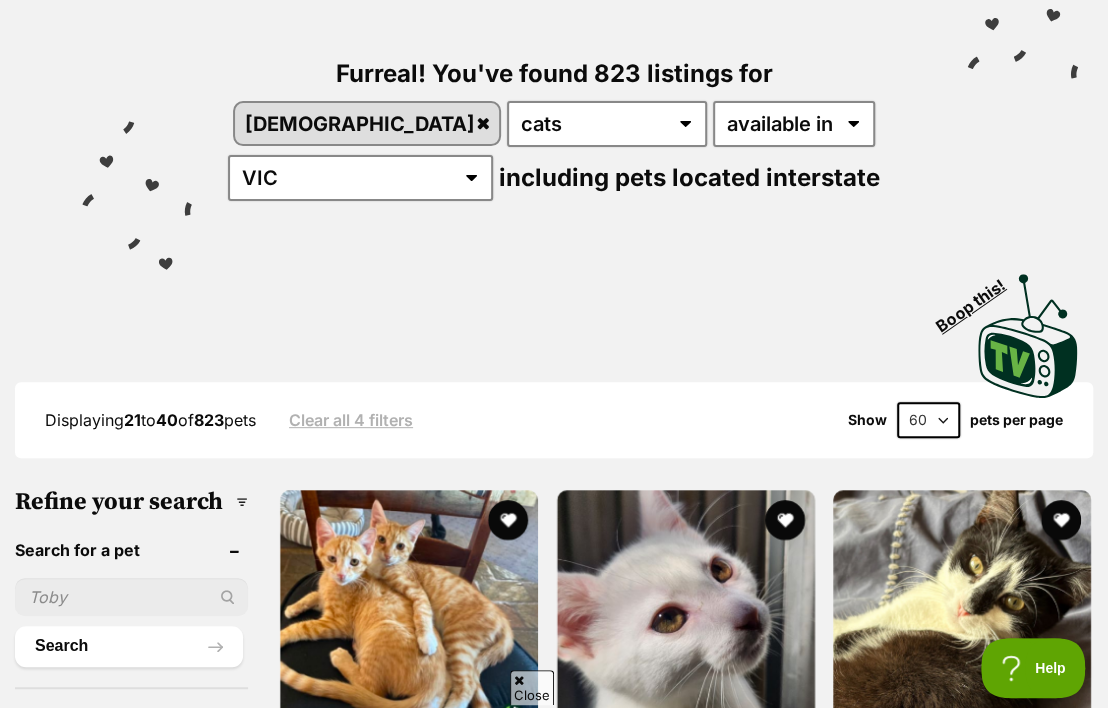 click on "60" at bounding box center (0, 0) 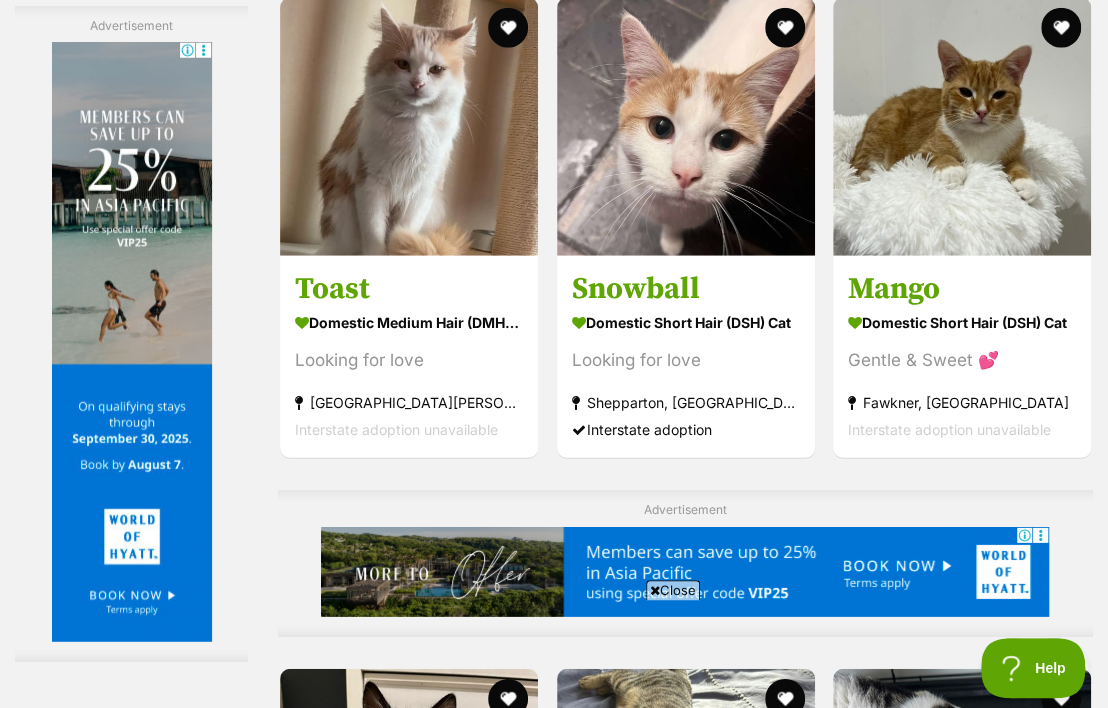 scroll, scrollTop: 0, scrollLeft: 0, axis: both 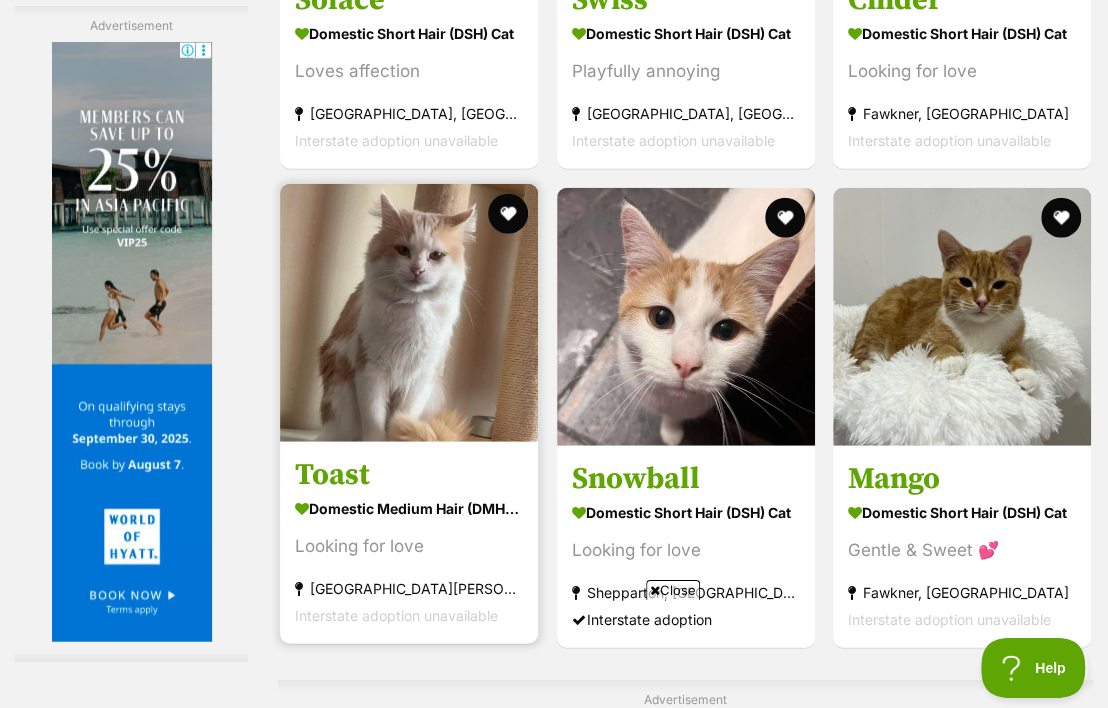 click at bounding box center (409, 313) 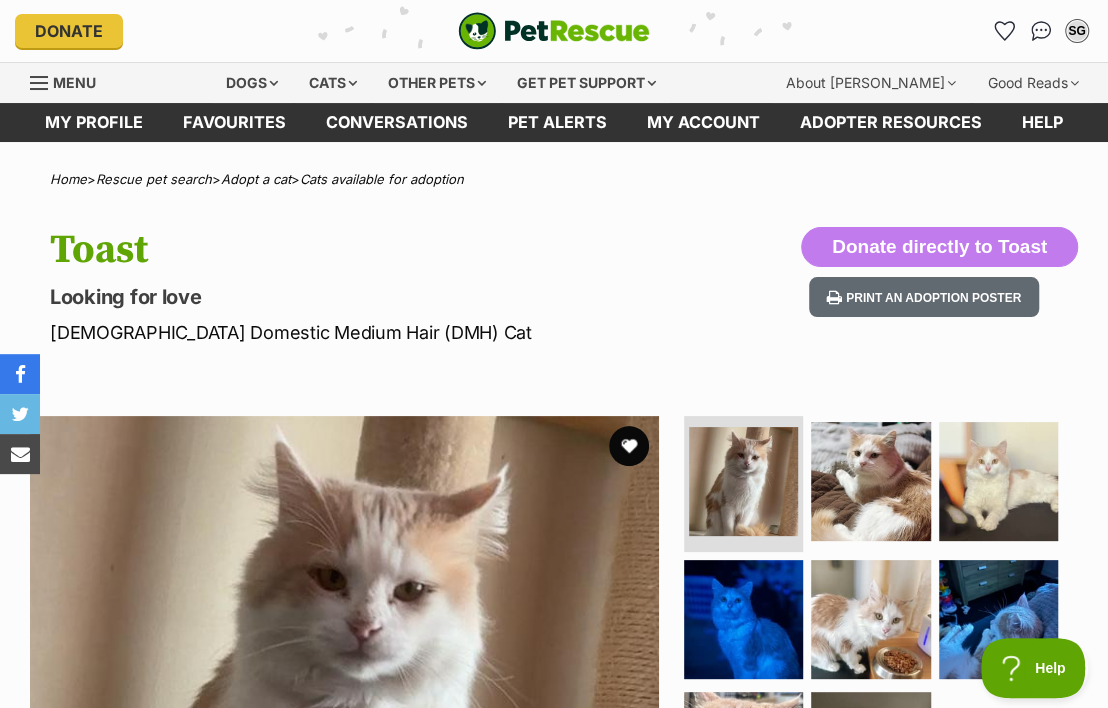 scroll, scrollTop: 0, scrollLeft: 0, axis: both 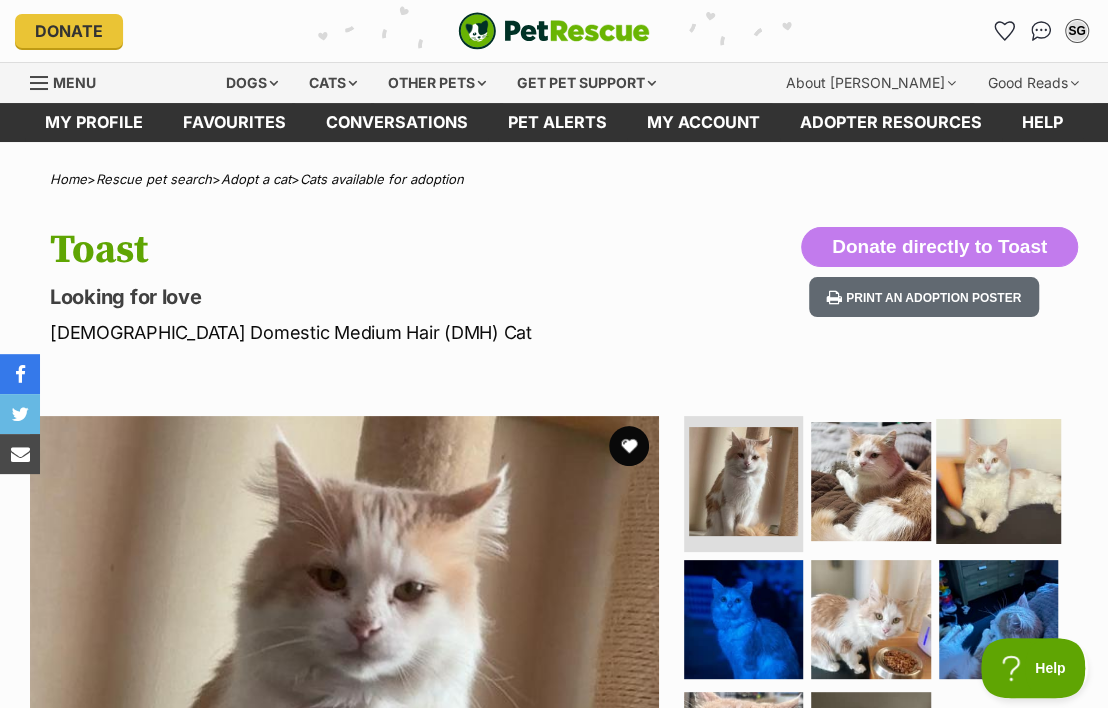 click at bounding box center [998, 481] 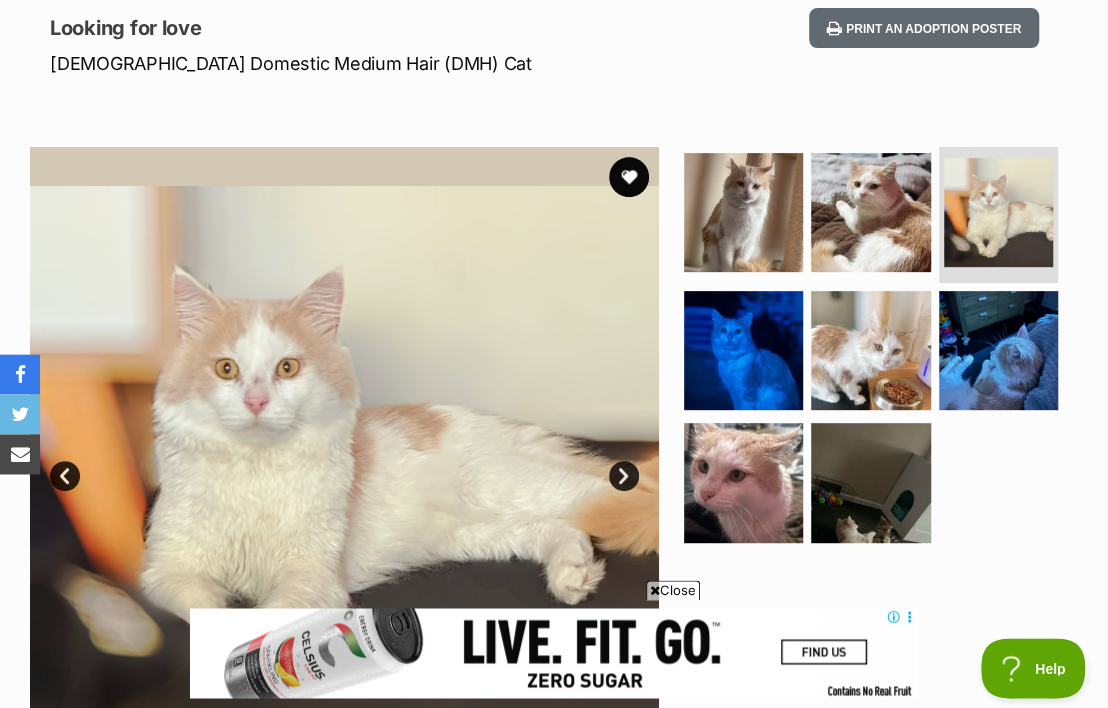 scroll, scrollTop: 318, scrollLeft: 0, axis: vertical 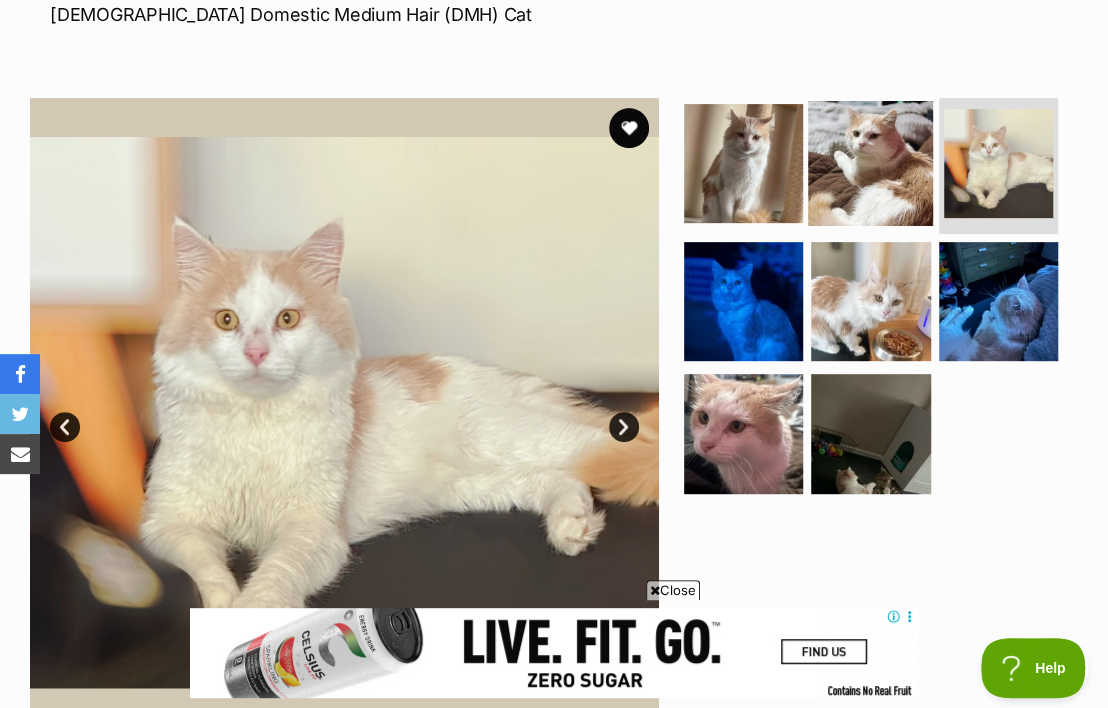 click at bounding box center (870, 163) 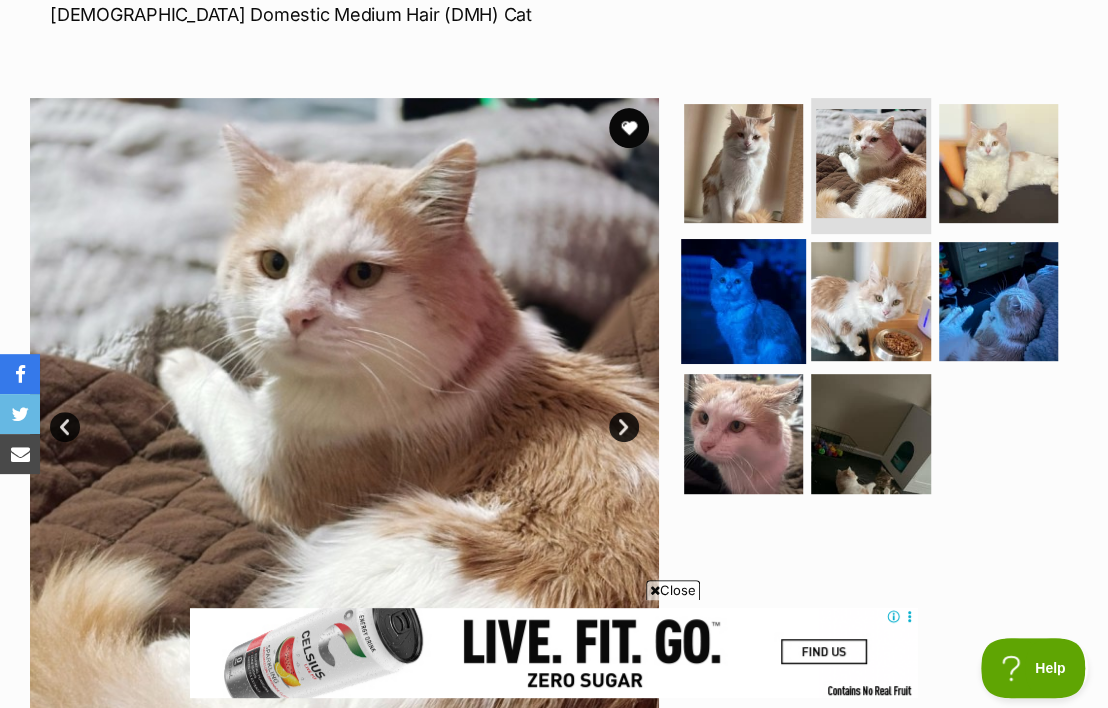 click at bounding box center [743, 301] 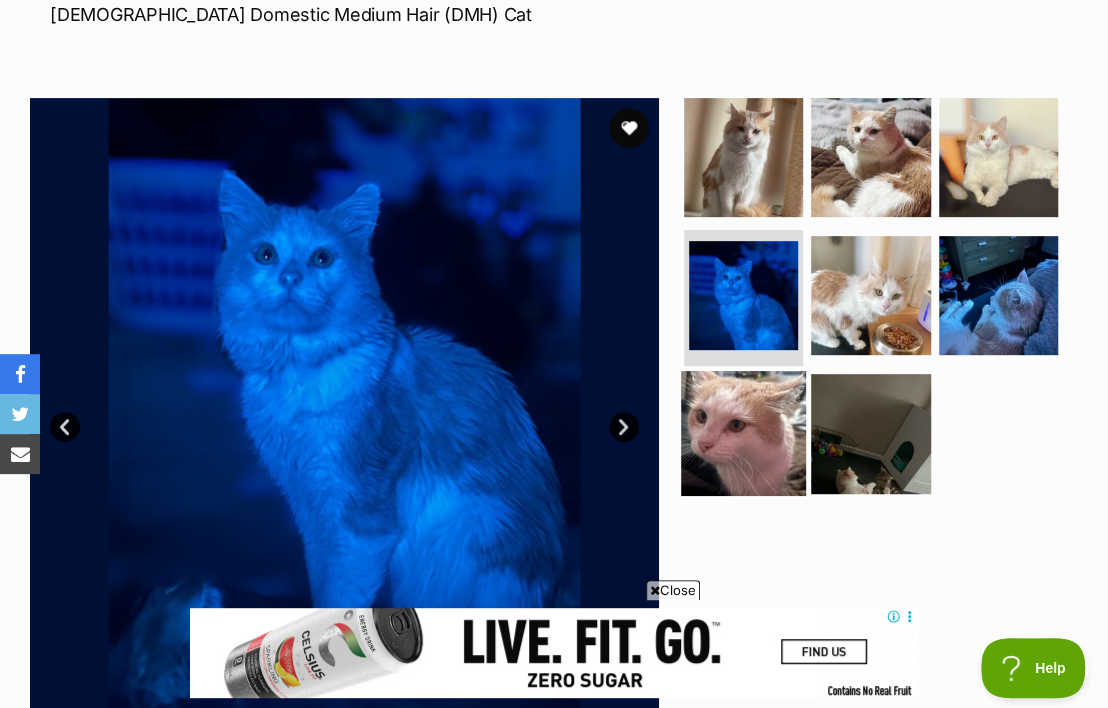 click at bounding box center [743, 433] 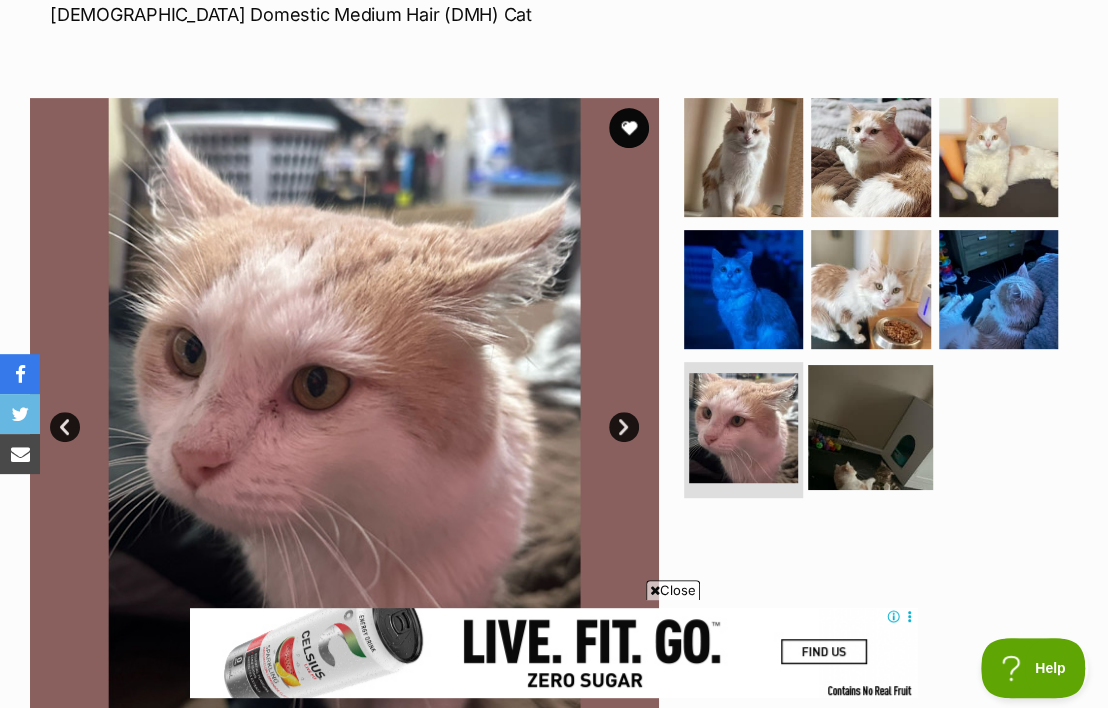click at bounding box center (870, 427) 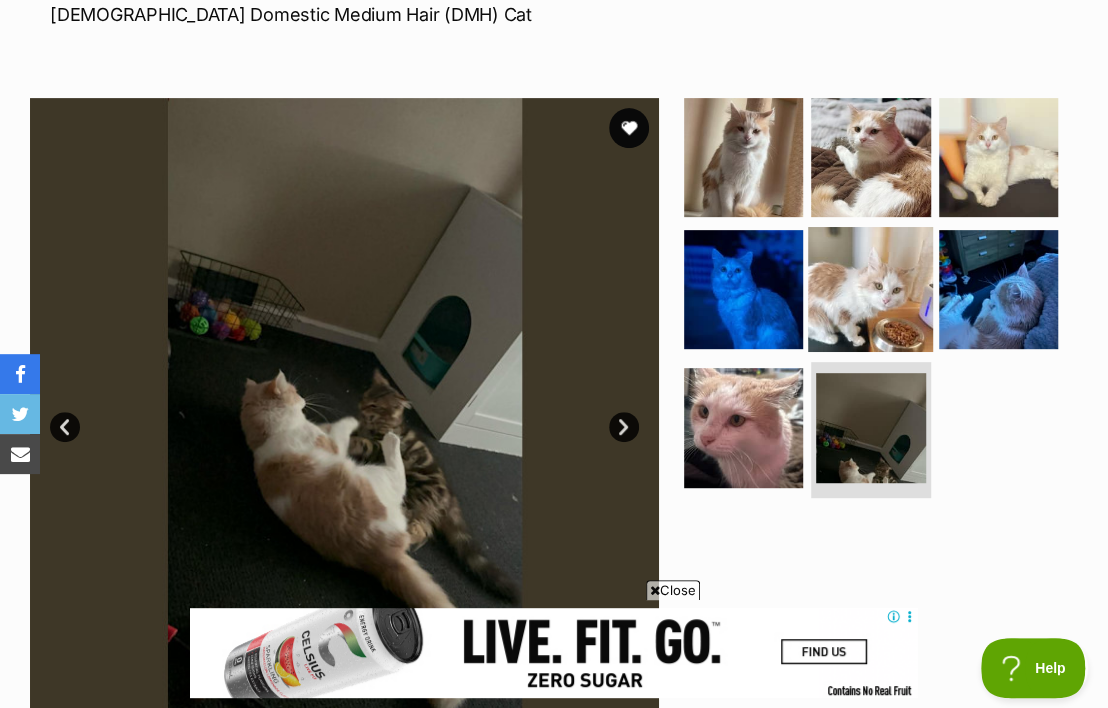 click at bounding box center (870, 289) 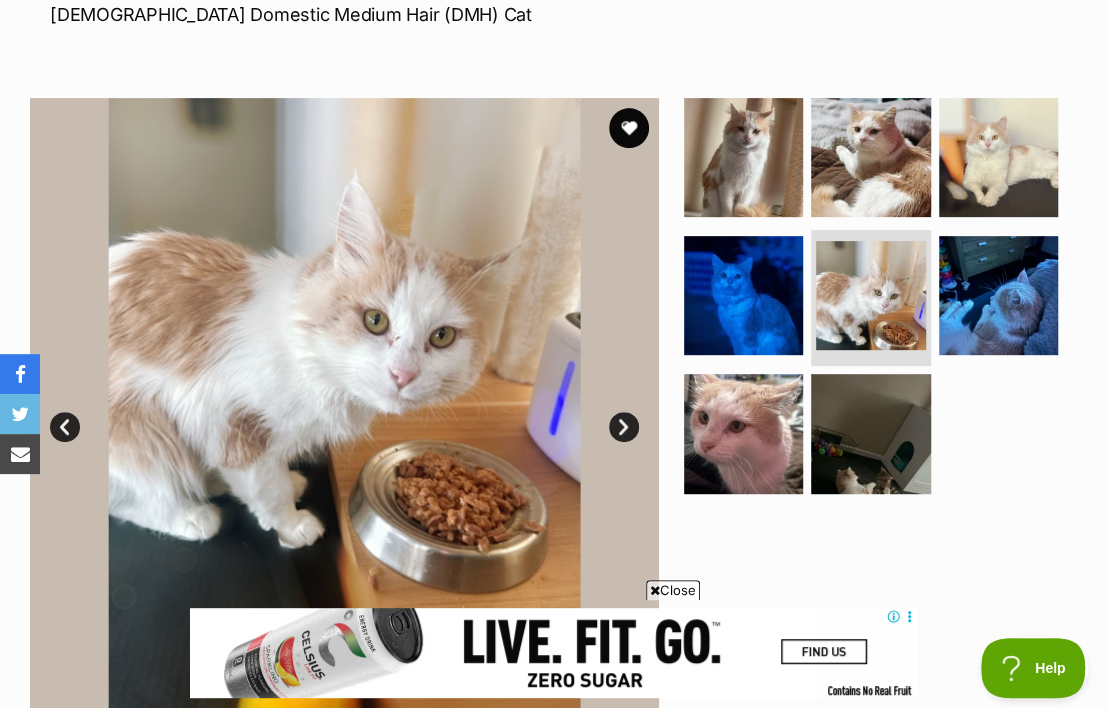 click on "Next" at bounding box center (624, 427) 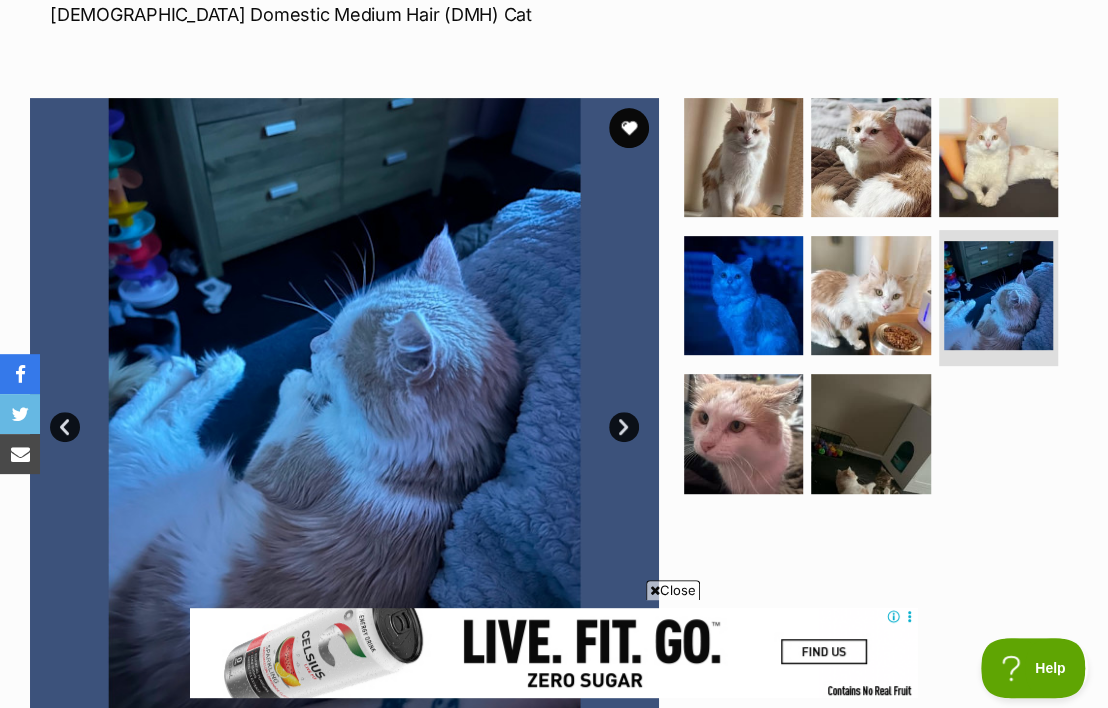 click on "Next" at bounding box center (624, 427) 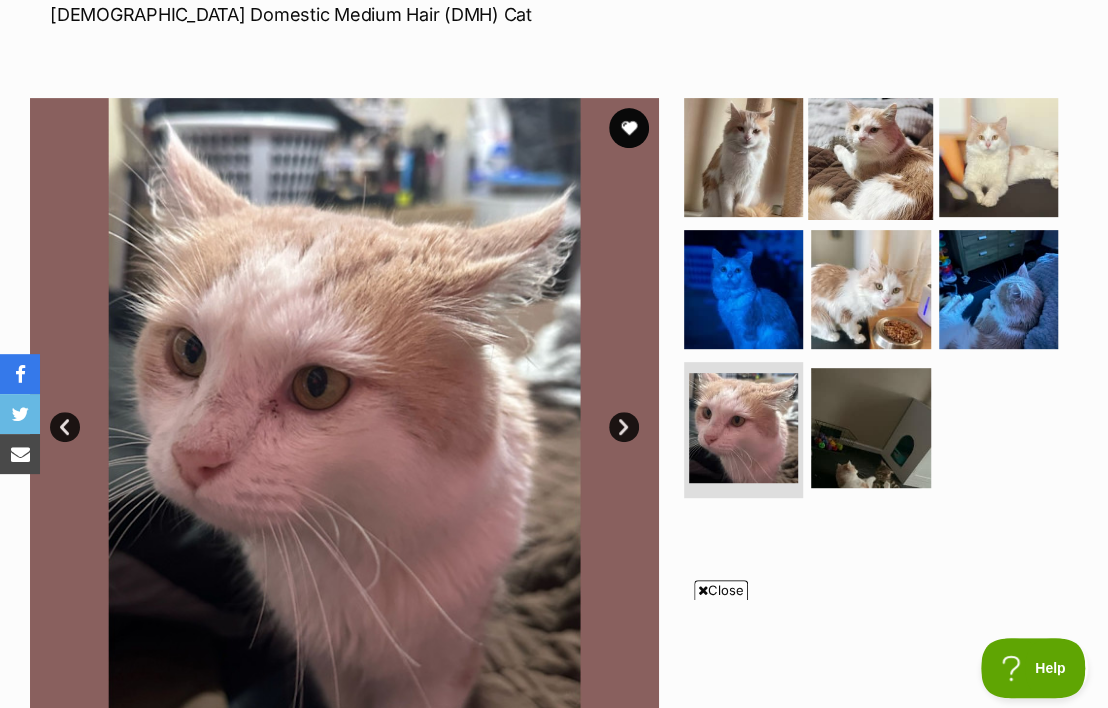 click at bounding box center [870, 157] 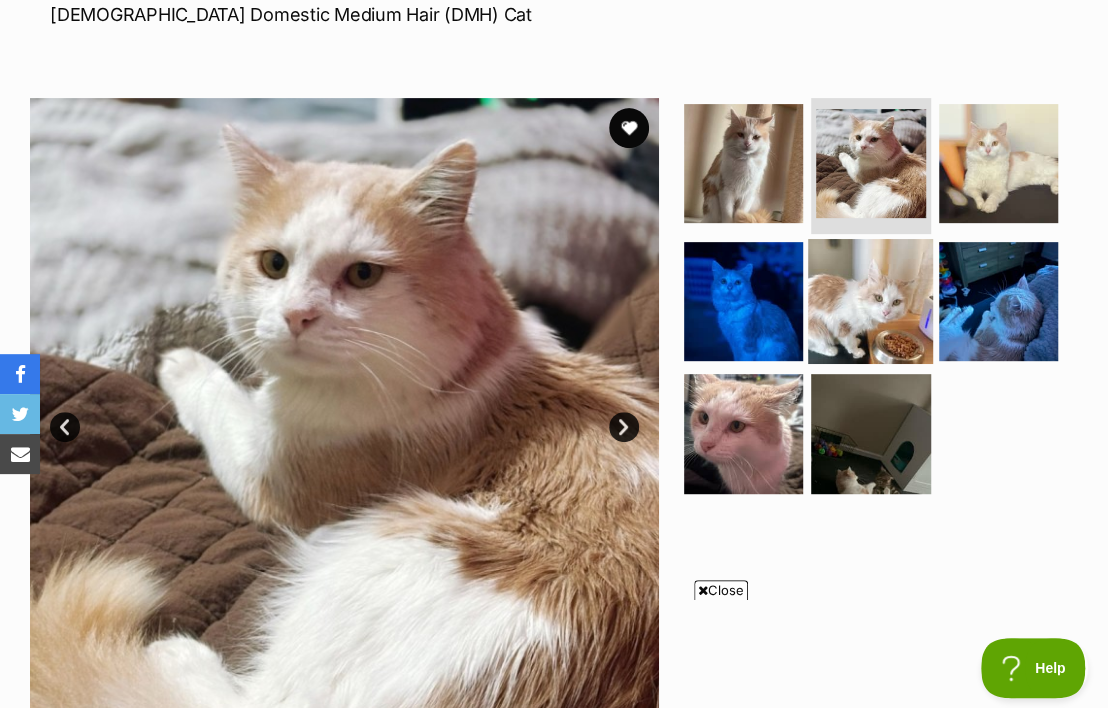 click at bounding box center (870, 301) 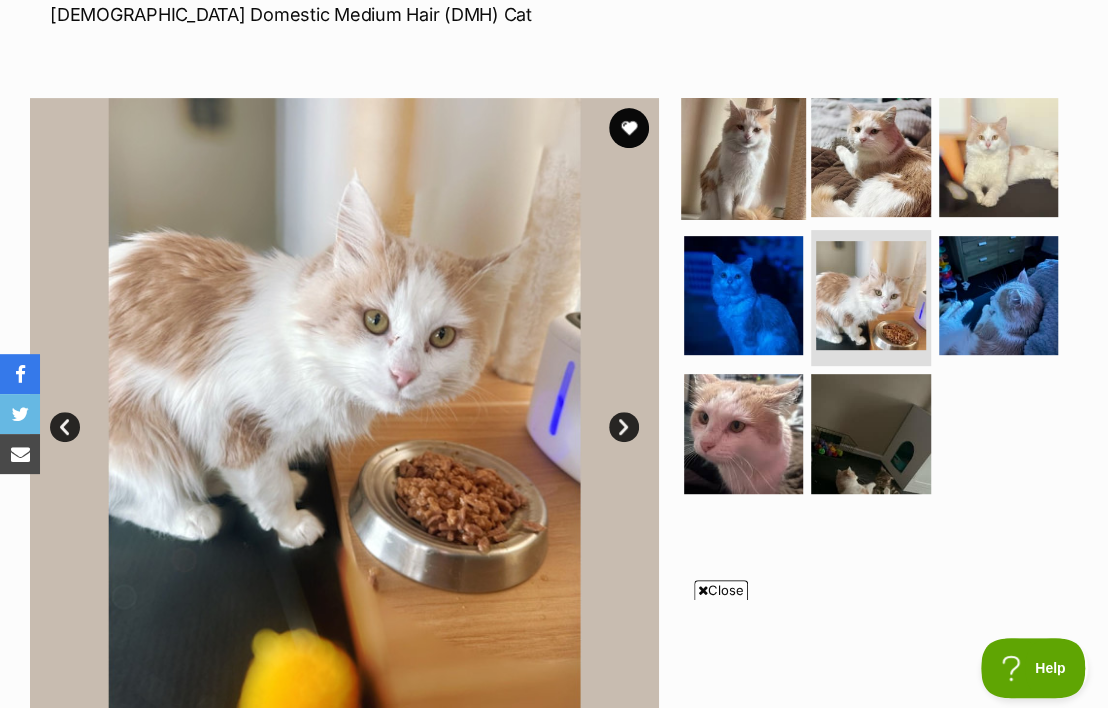 click at bounding box center (743, 157) 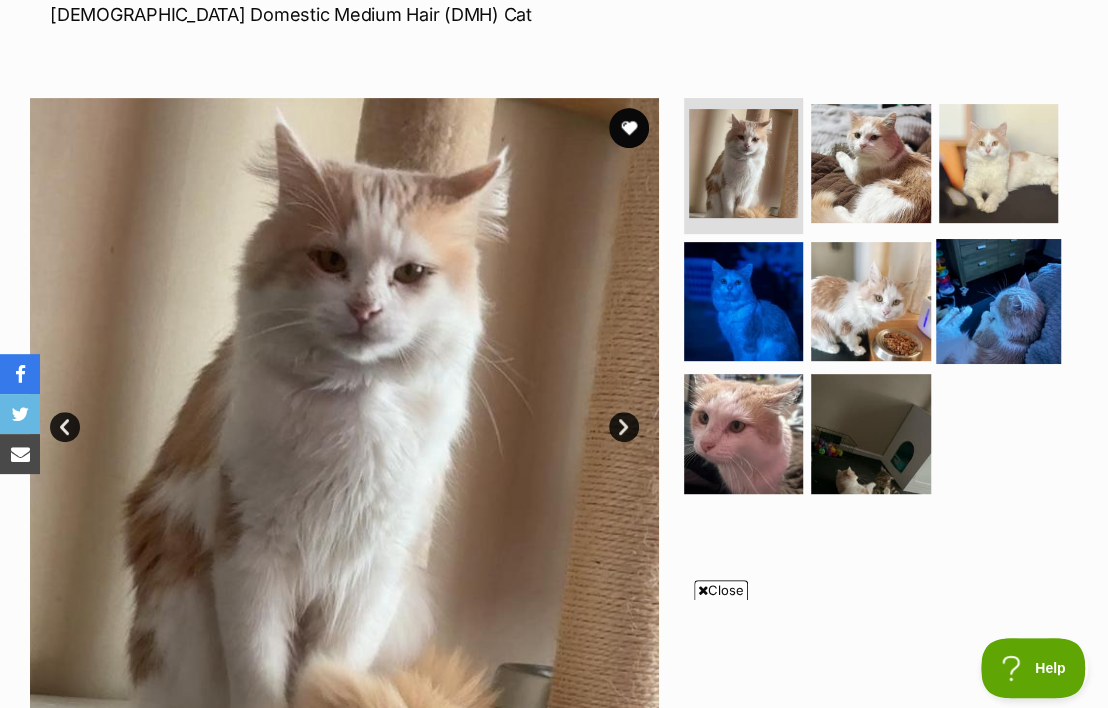 click at bounding box center [998, 301] 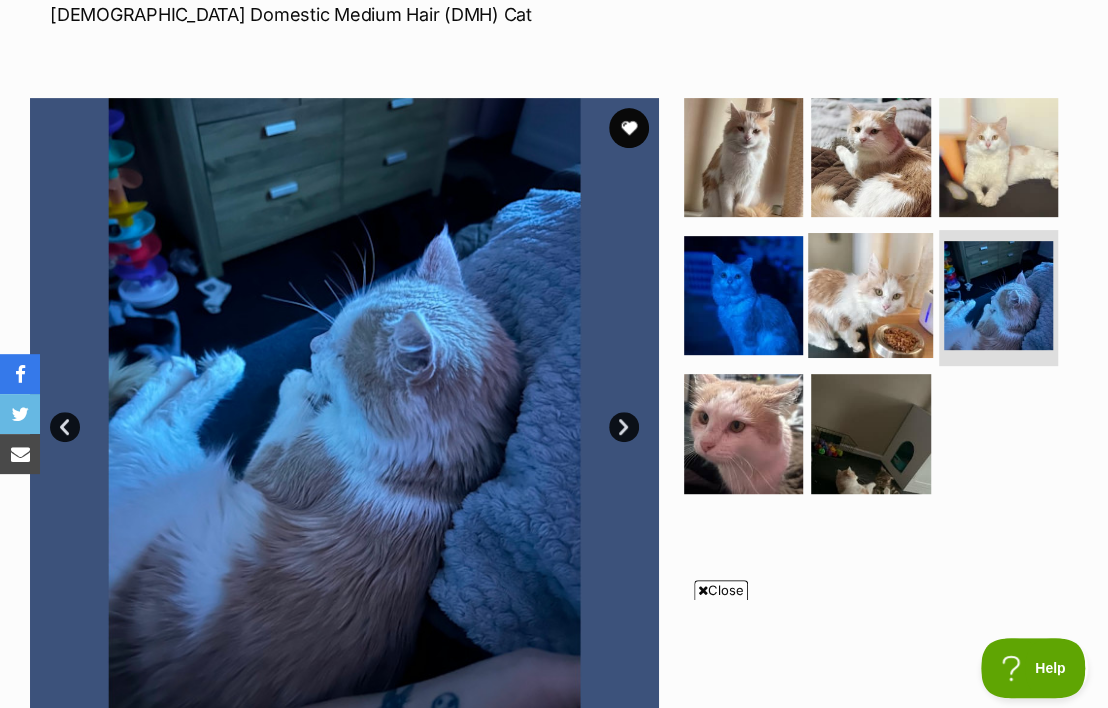 click at bounding box center [870, 295] 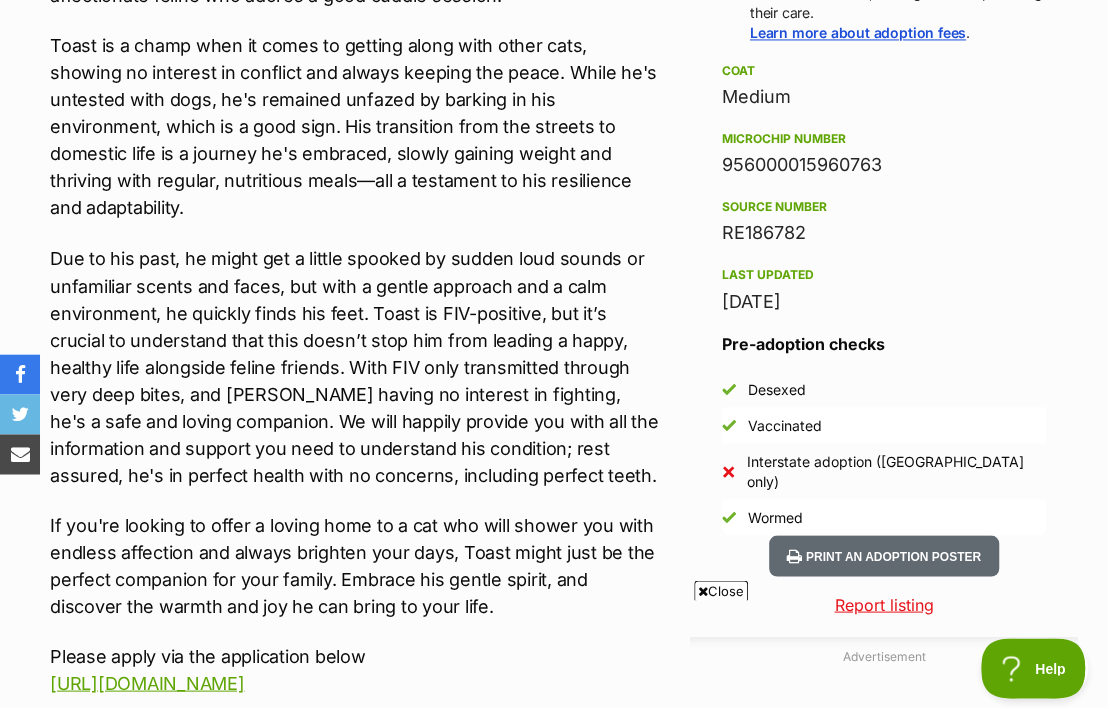 scroll, scrollTop: 1590, scrollLeft: 0, axis: vertical 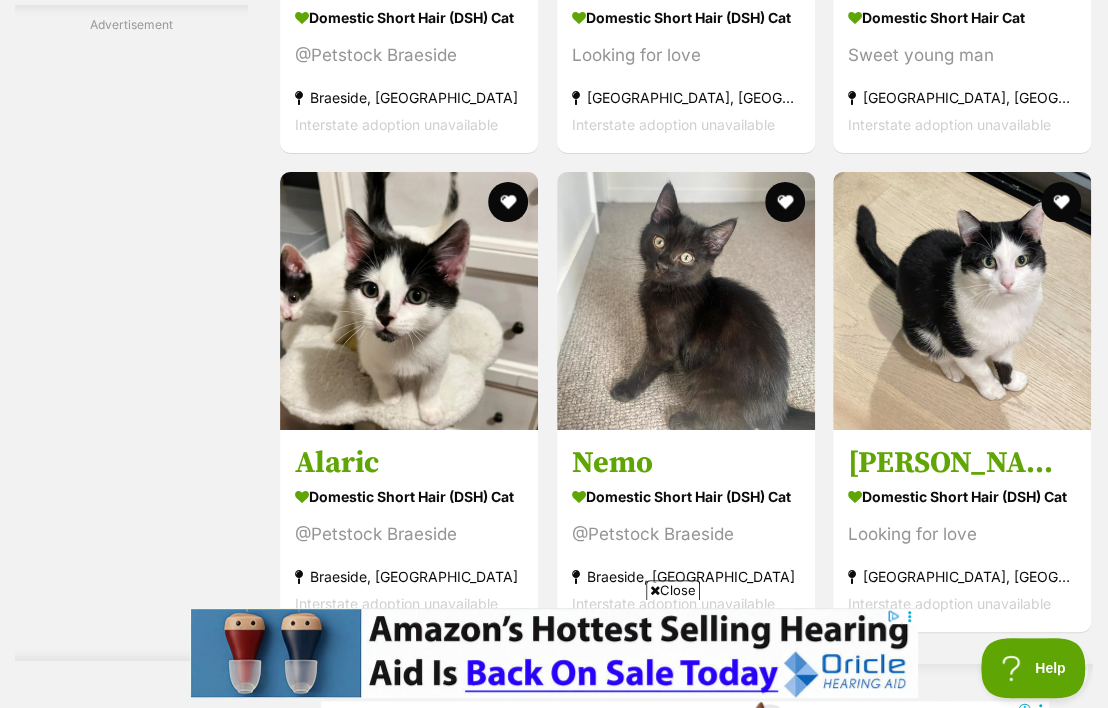 click at bounding box center (686, 2597) 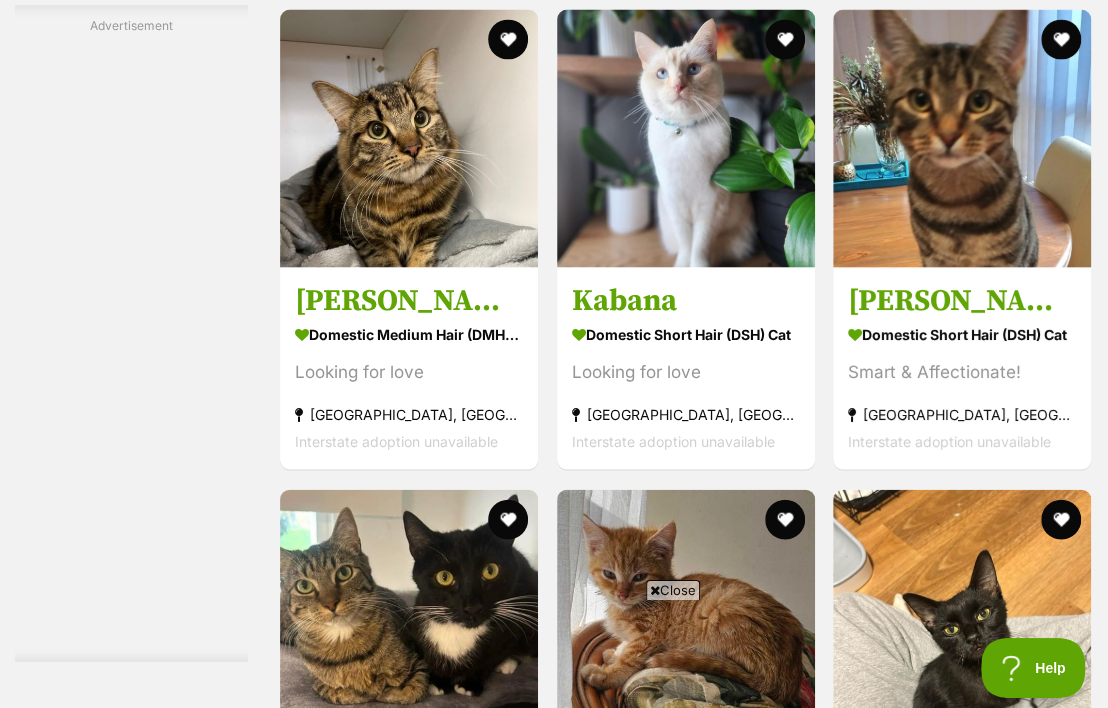 scroll, scrollTop: 9236, scrollLeft: 0, axis: vertical 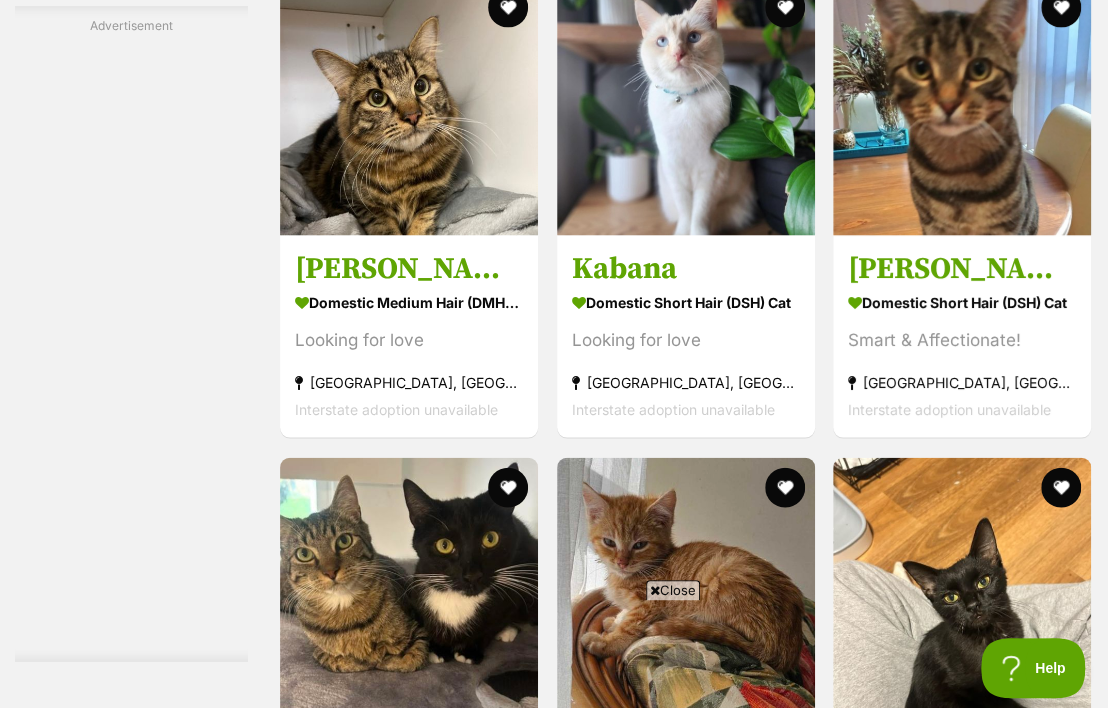 click on "Next" at bounding box center [686, 2782] 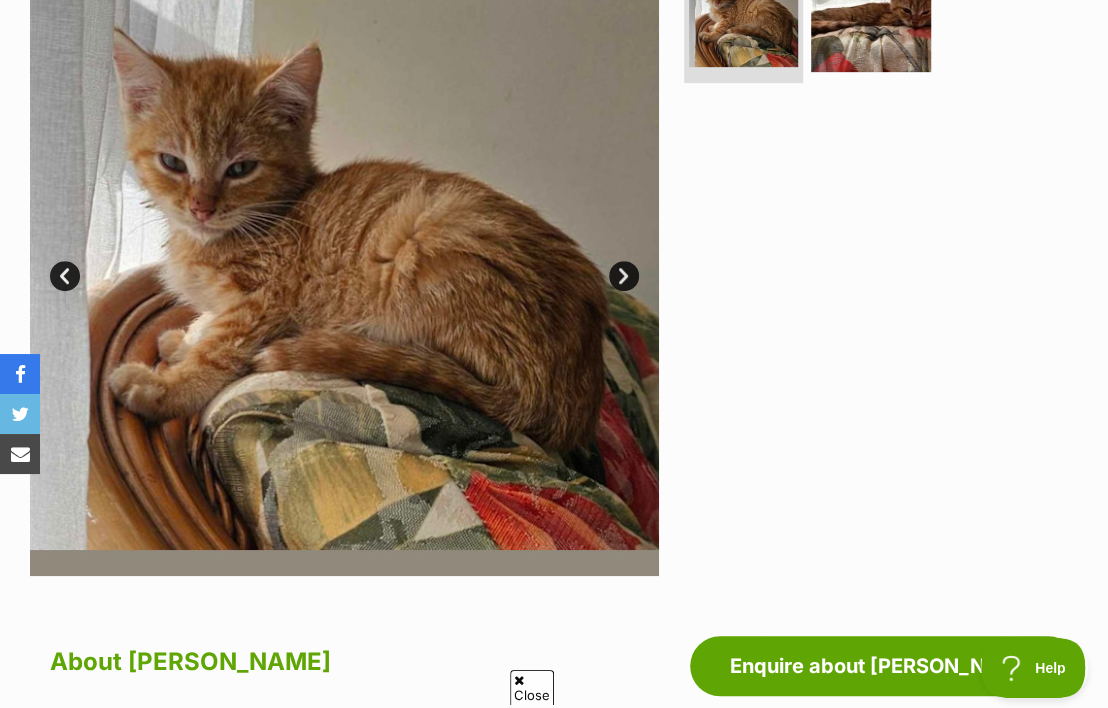 scroll, scrollTop: 530, scrollLeft: 0, axis: vertical 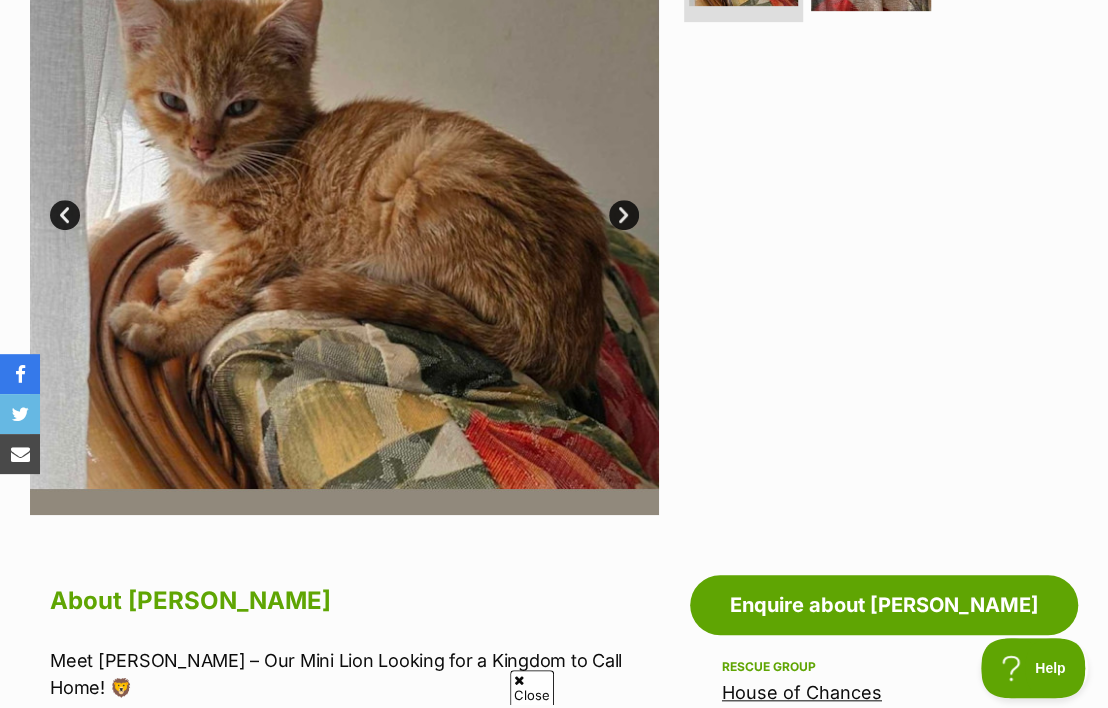 click on "Next" at bounding box center [624, 215] 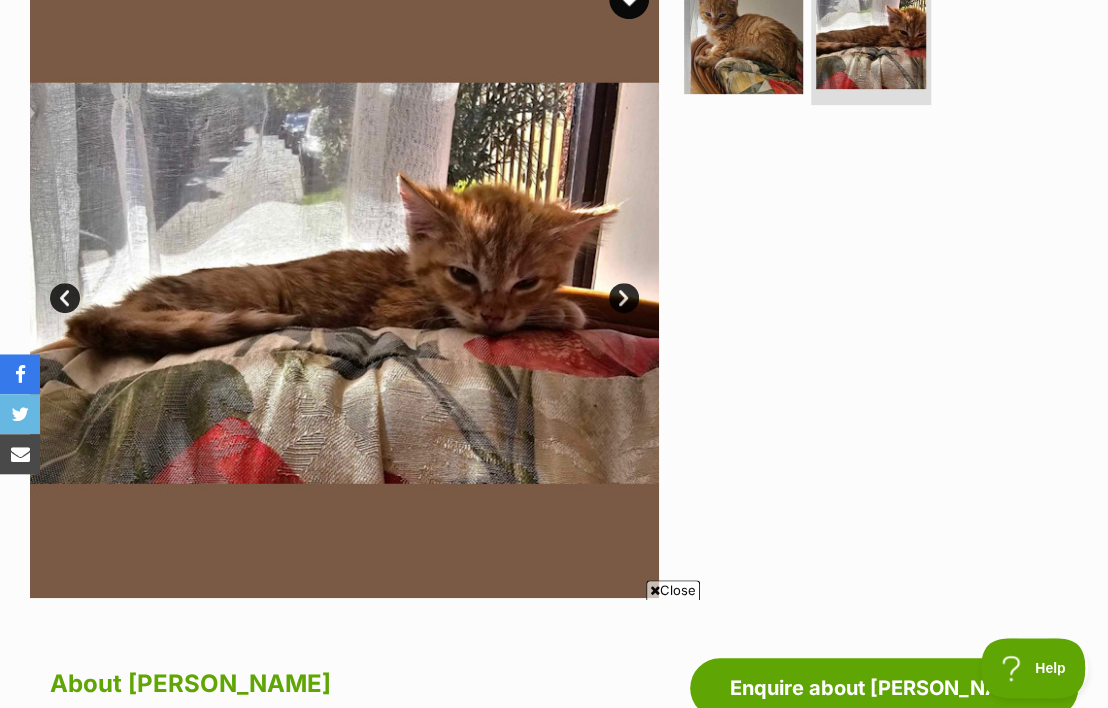 scroll, scrollTop: 424, scrollLeft: 0, axis: vertical 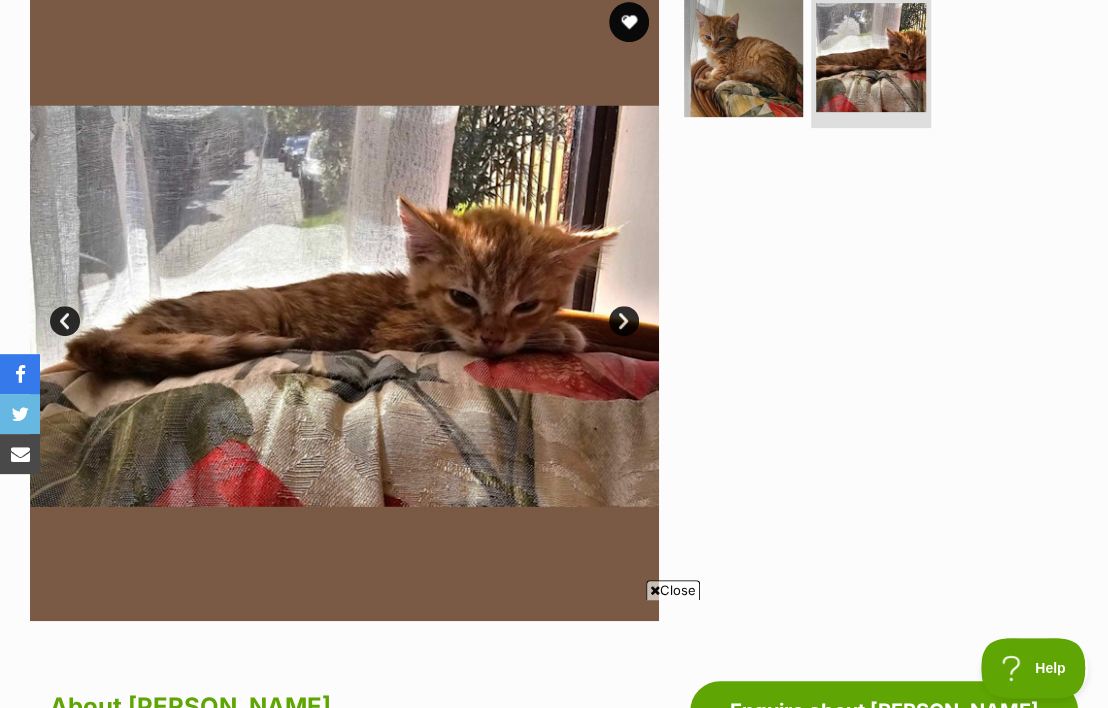 click at bounding box center [344, 306] 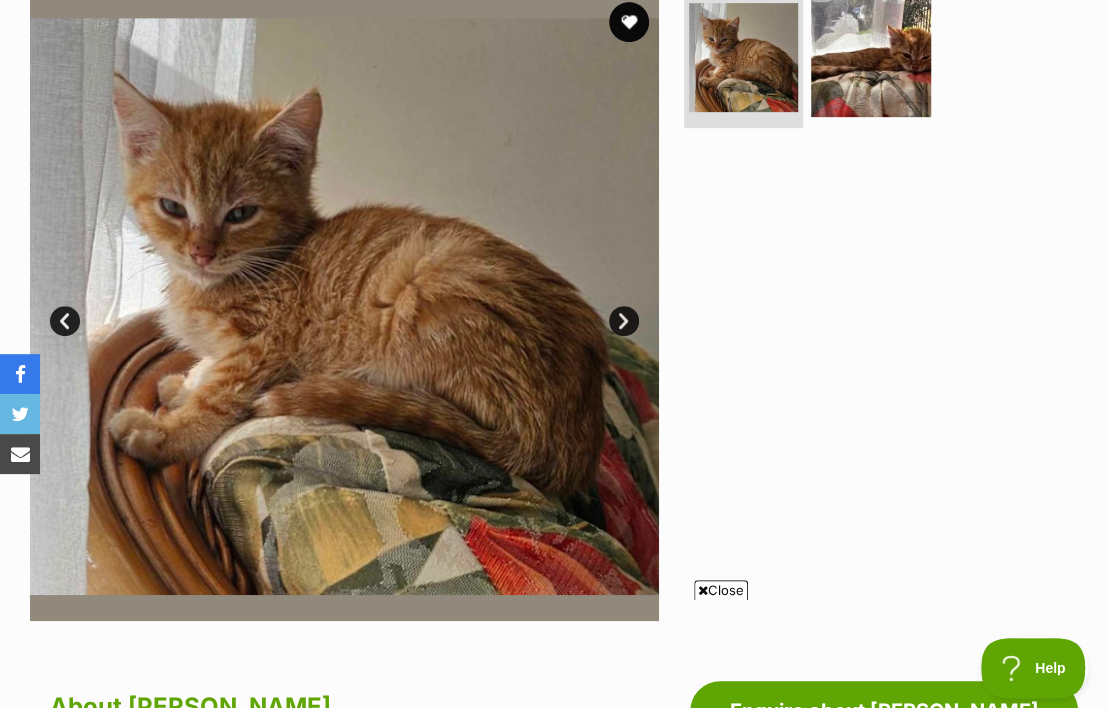 click at bounding box center [703, 590] 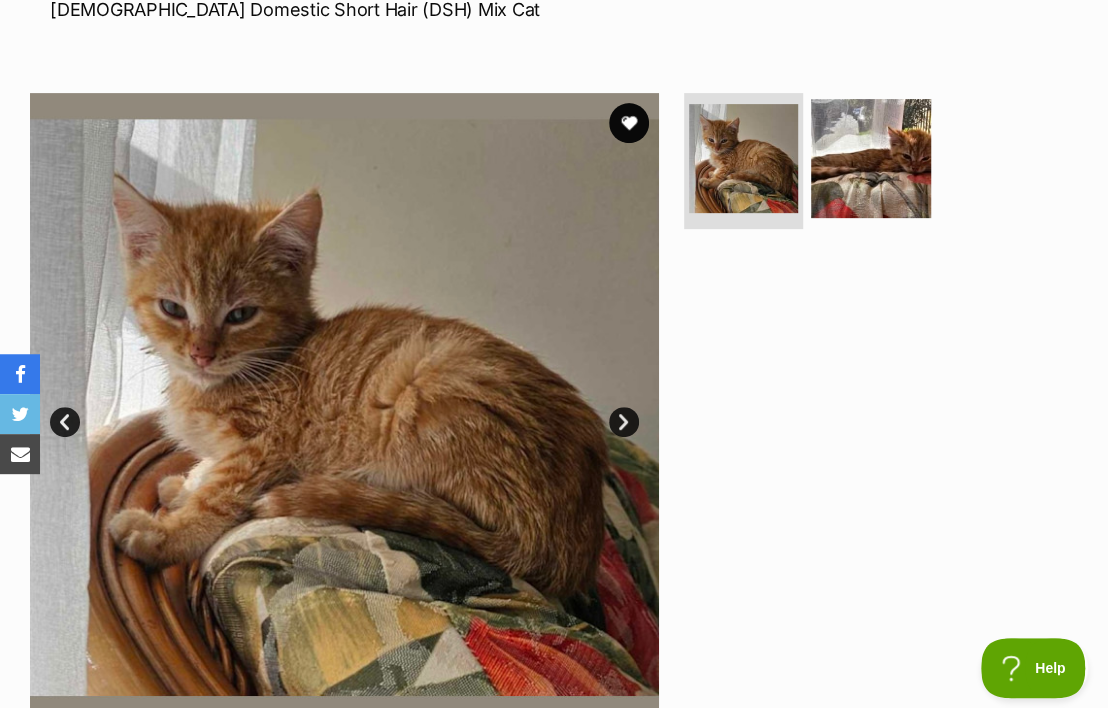 scroll, scrollTop: 318, scrollLeft: 0, axis: vertical 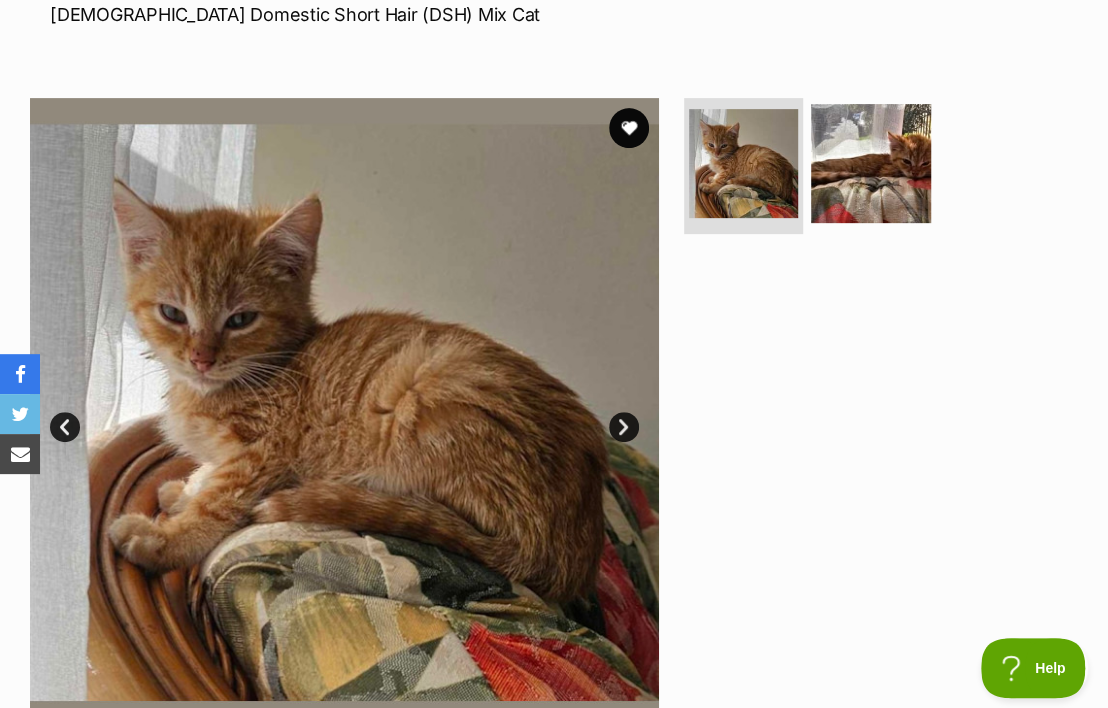 click on "Next" at bounding box center (624, 427) 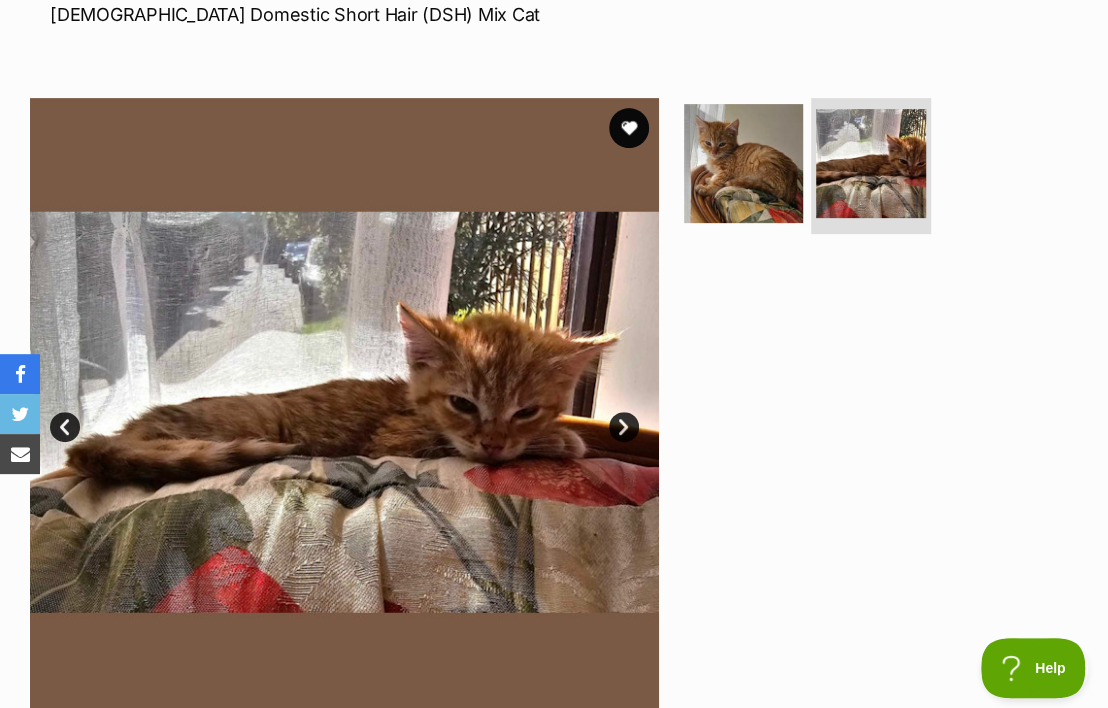 click on "Next" at bounding box center (624, 427) 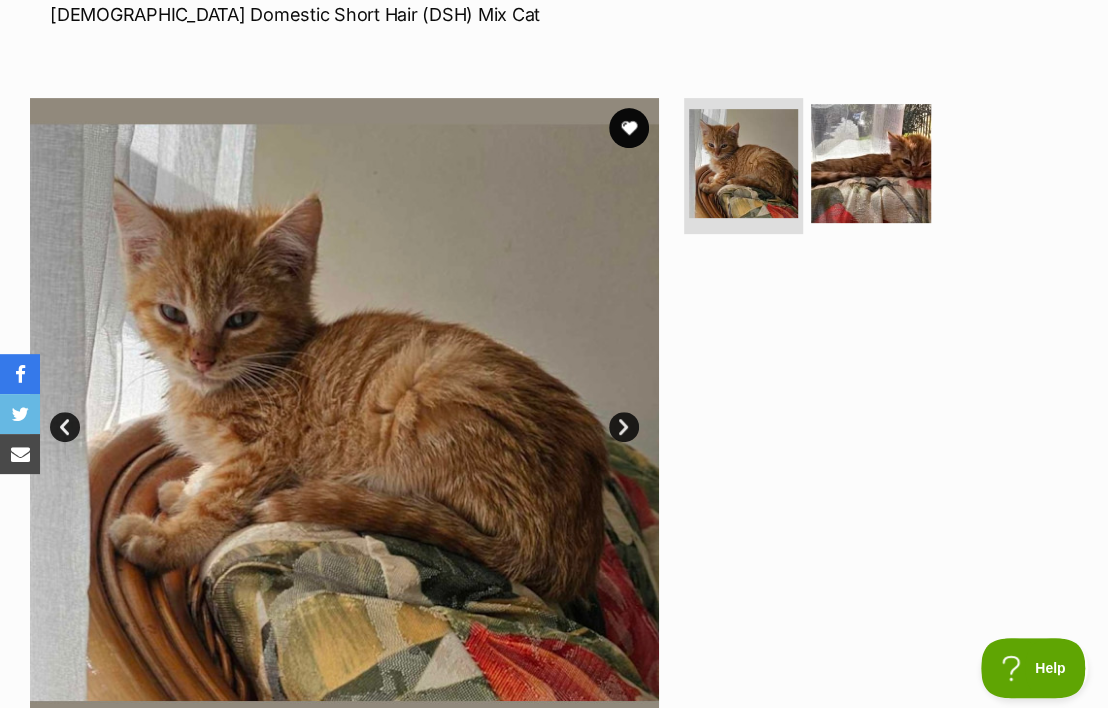 click on "Prev" at bounding box center [65, 427] 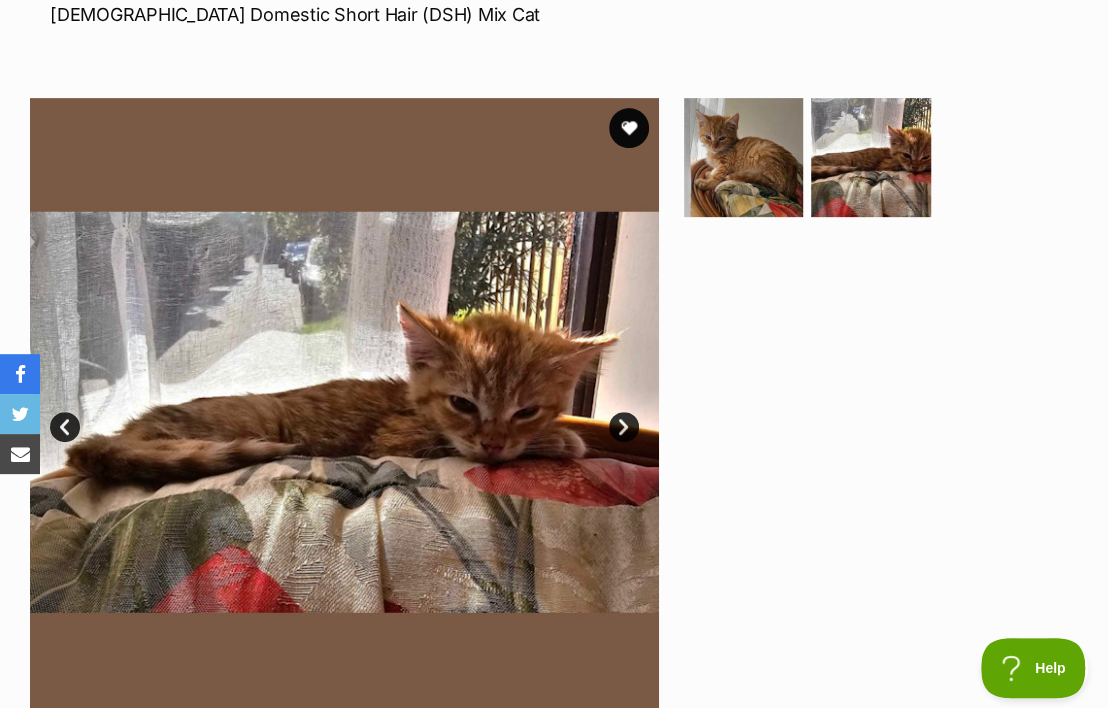 scroll, scrollTop: 990, scrollLeft: 0, axis: vertical 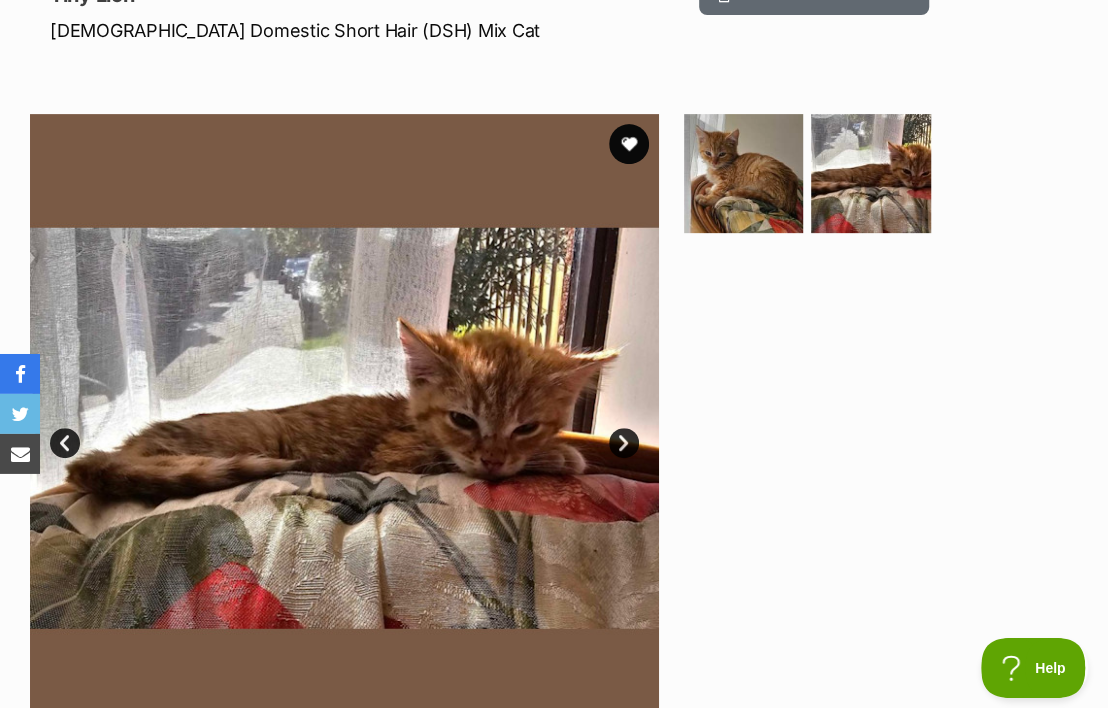 click on "Next" at bounding box center (624, 443) 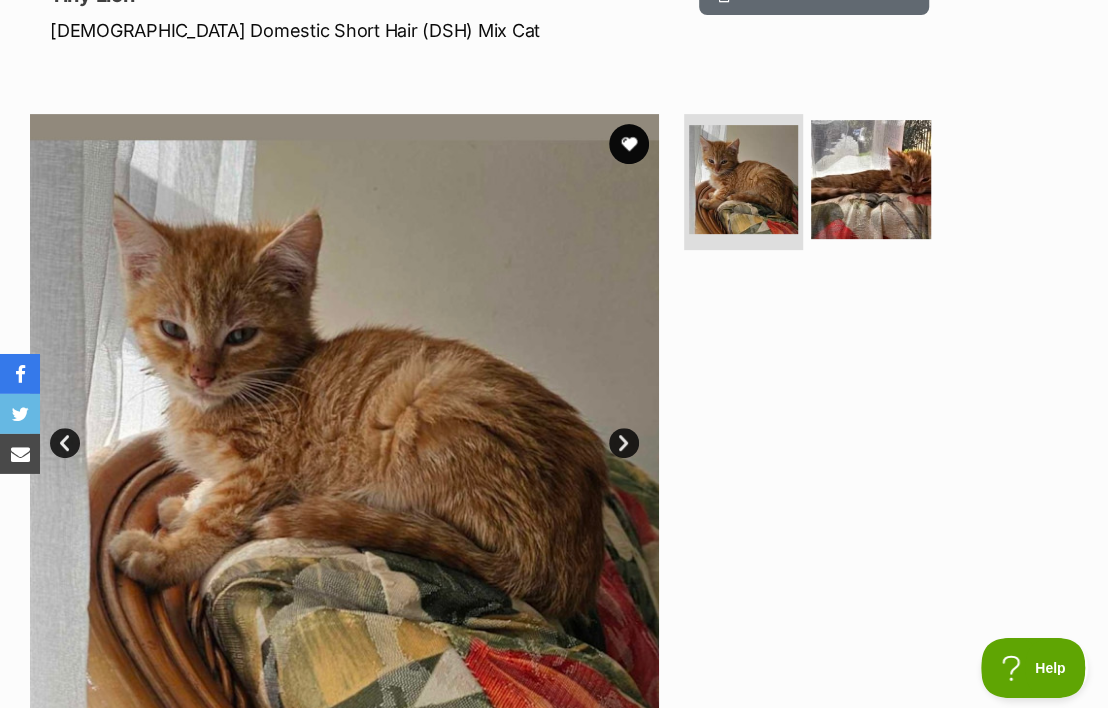 click on "Next" at bounding box center (624, 443) 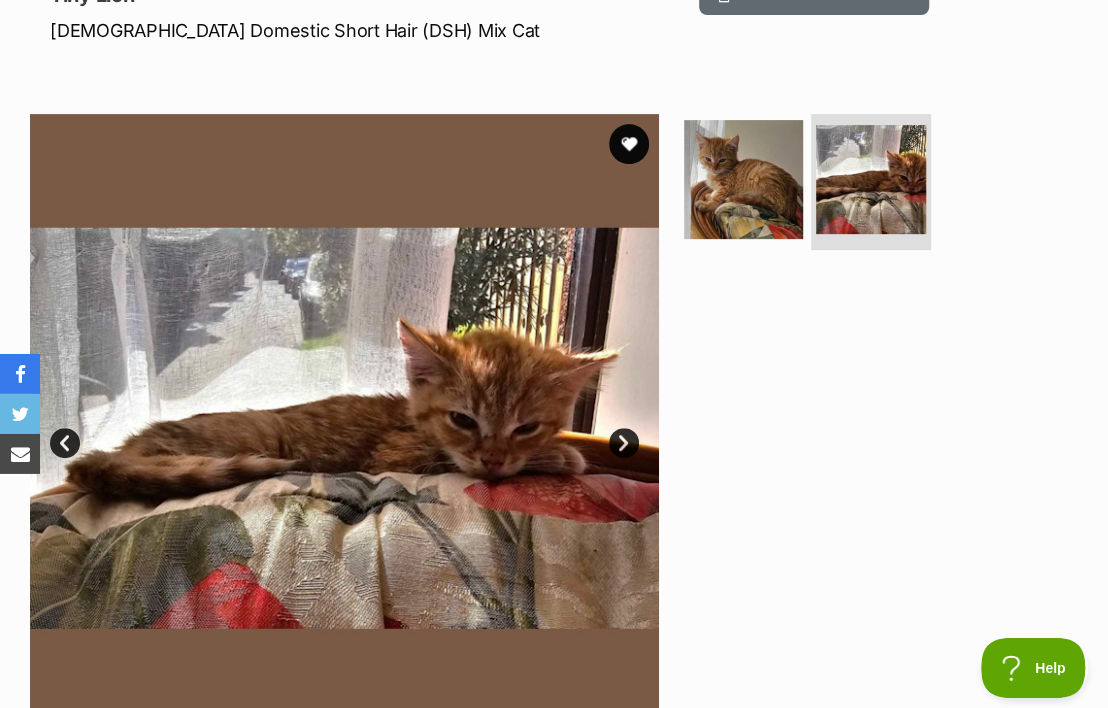 click on "Prev" at bounding box center [65, 443] 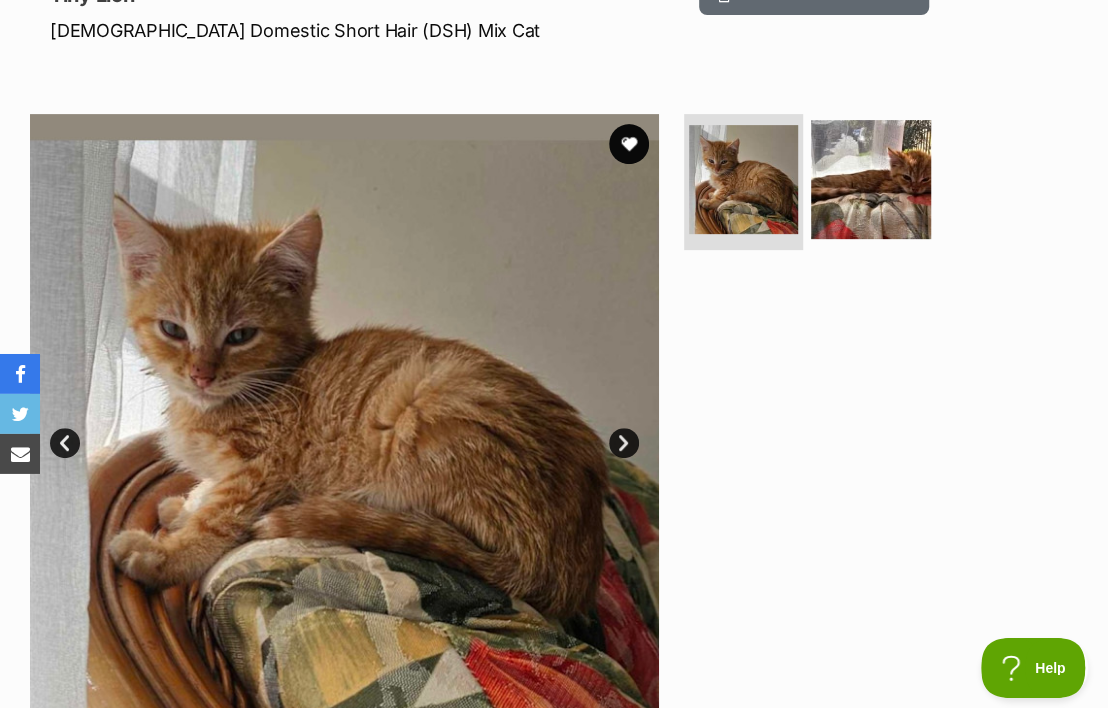 click on "Prev" at bounding box center (65, 443) 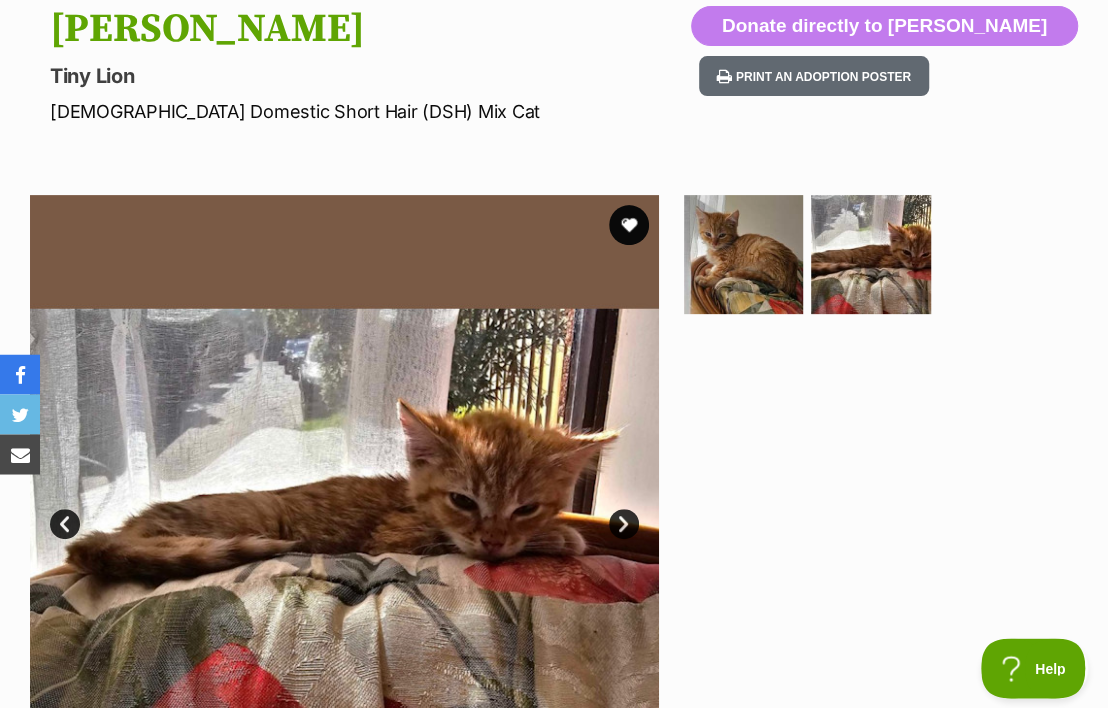 scroll, scrollTop: 145, scrollLeft: 0, axis: vertical 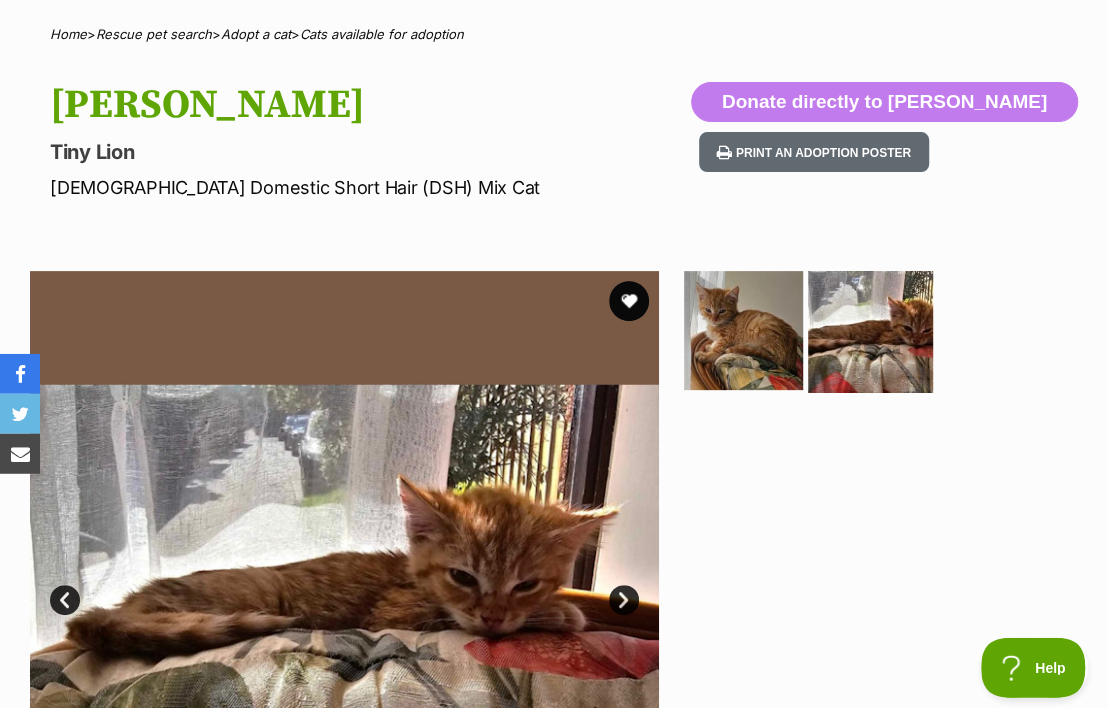 click at bounding box center [870, 330] 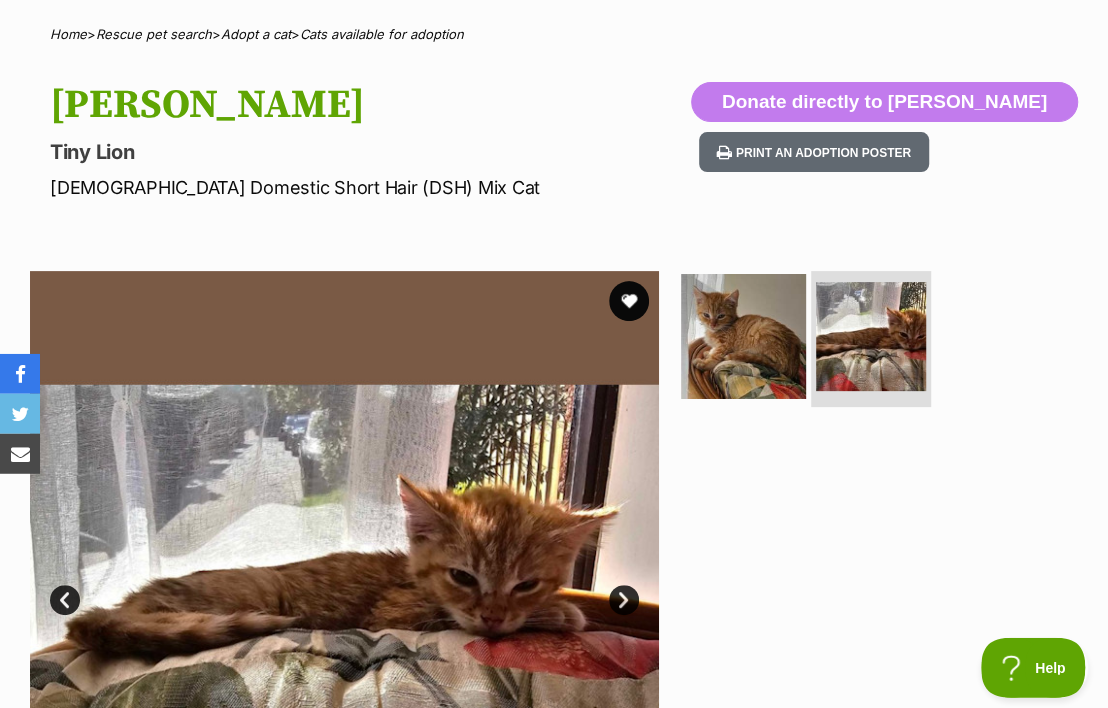 click at bounding box center (743, 336) 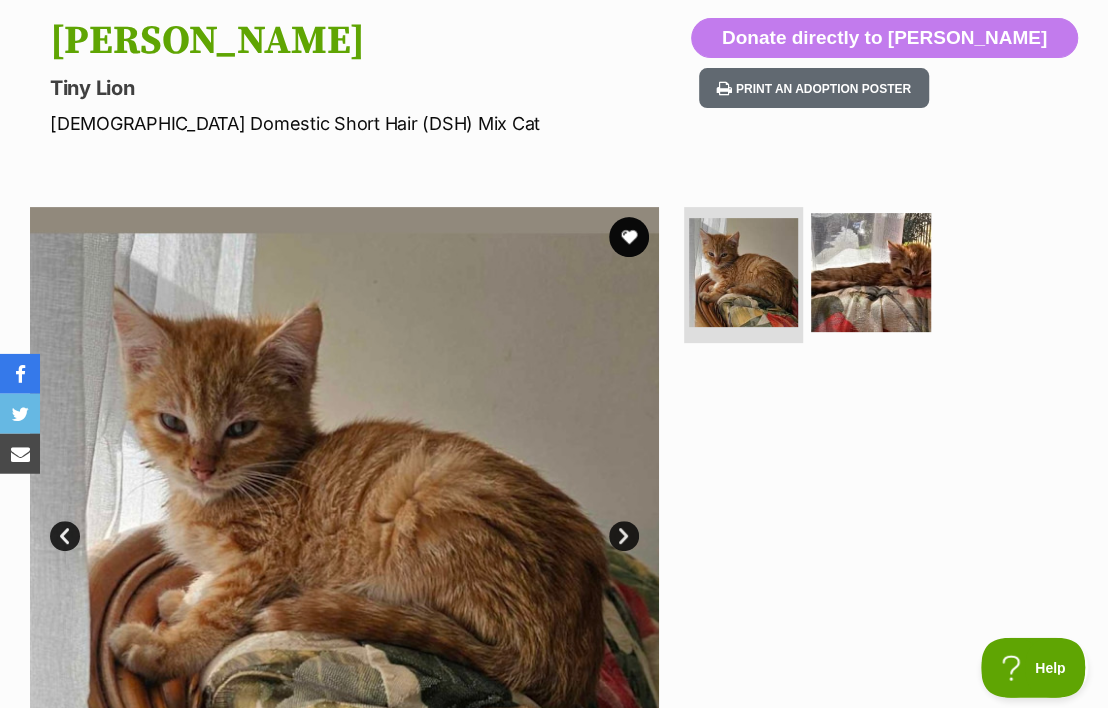 scroll, scrollTop: 251, scrollLeft: 0, axis: vertical 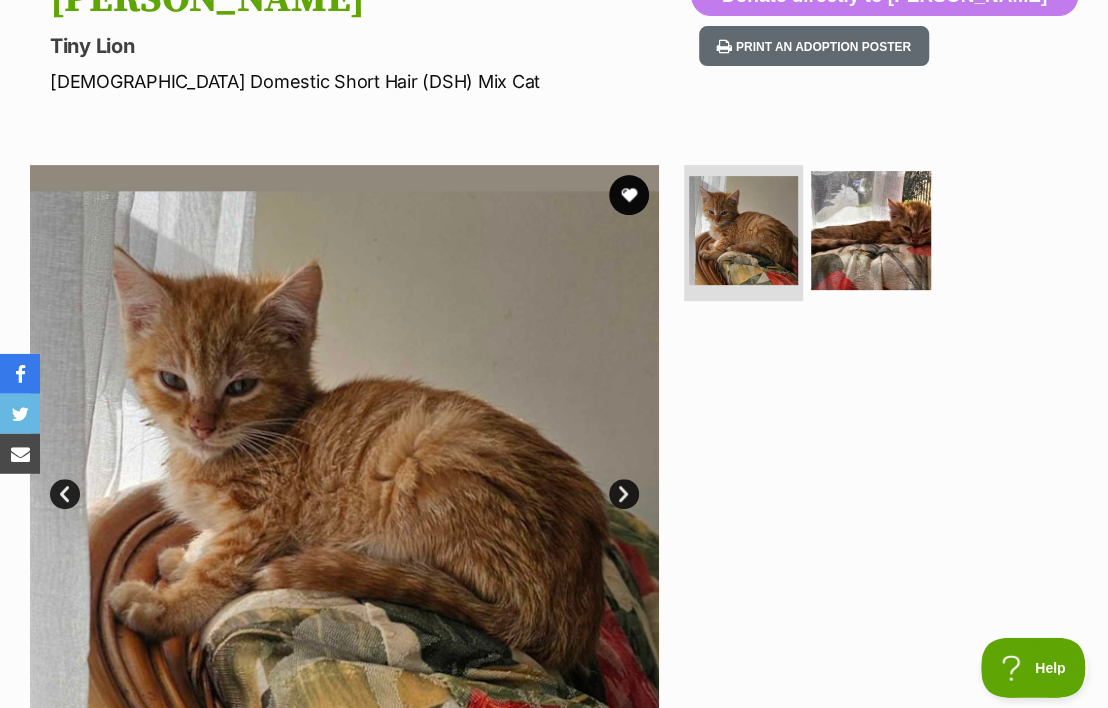 click on "Next" at bounding box center (624, 494) 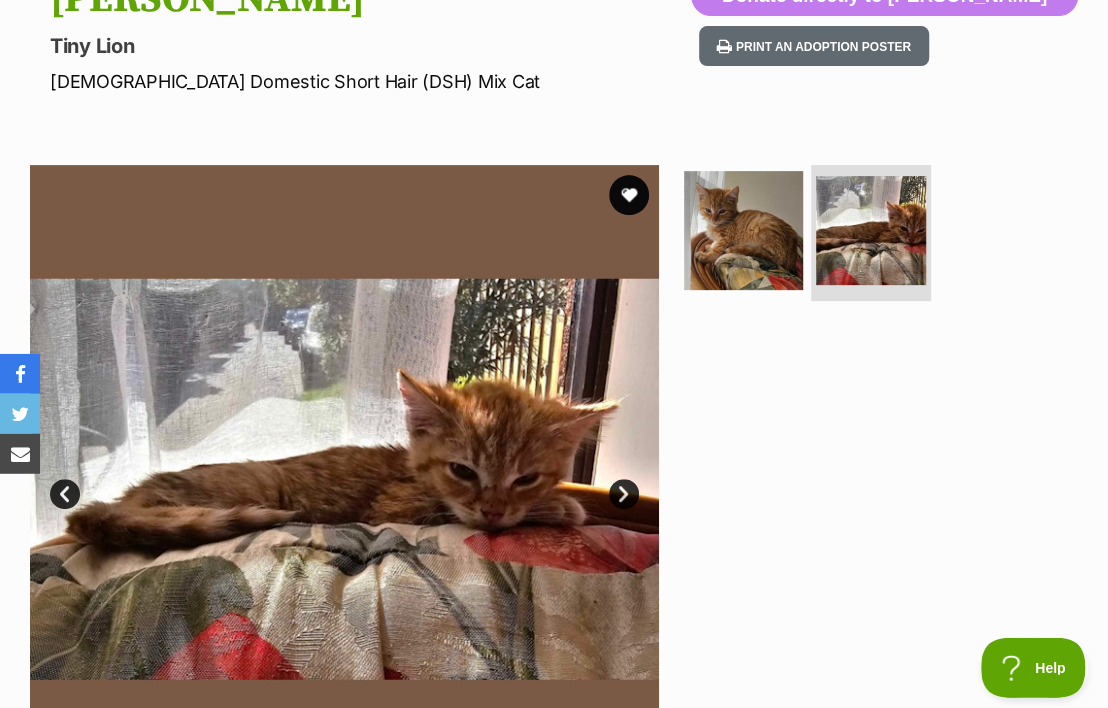 click on "Next" at bounding box center [624, 494] 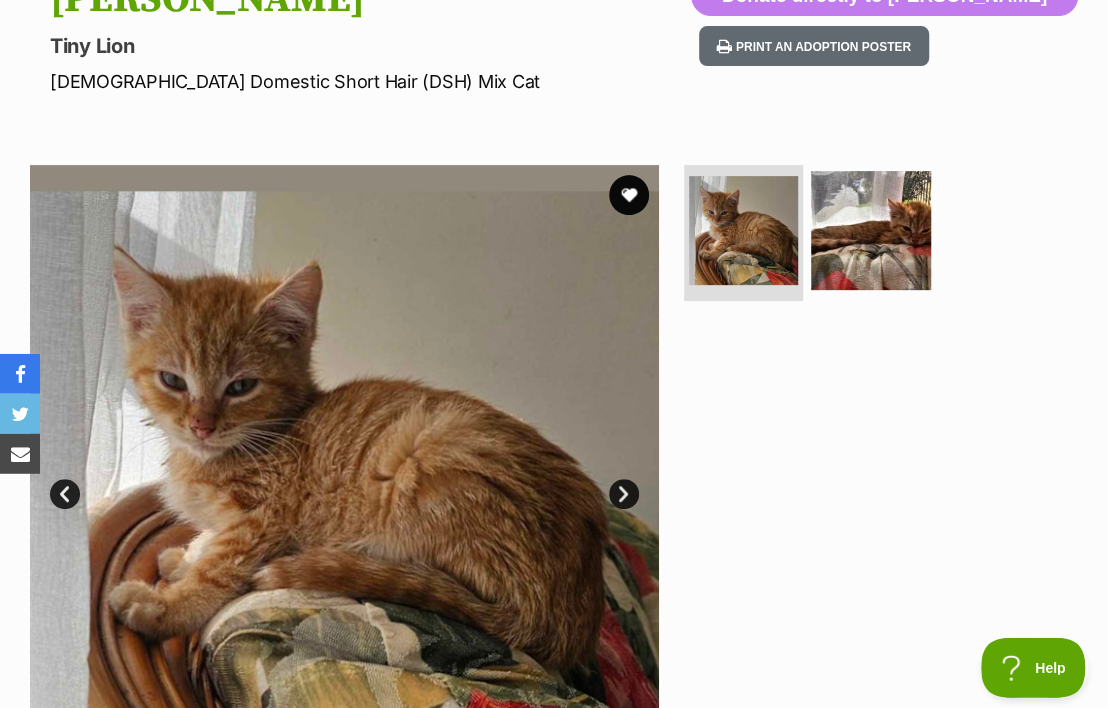 click on "Prev" at bounding box center [65, 494] 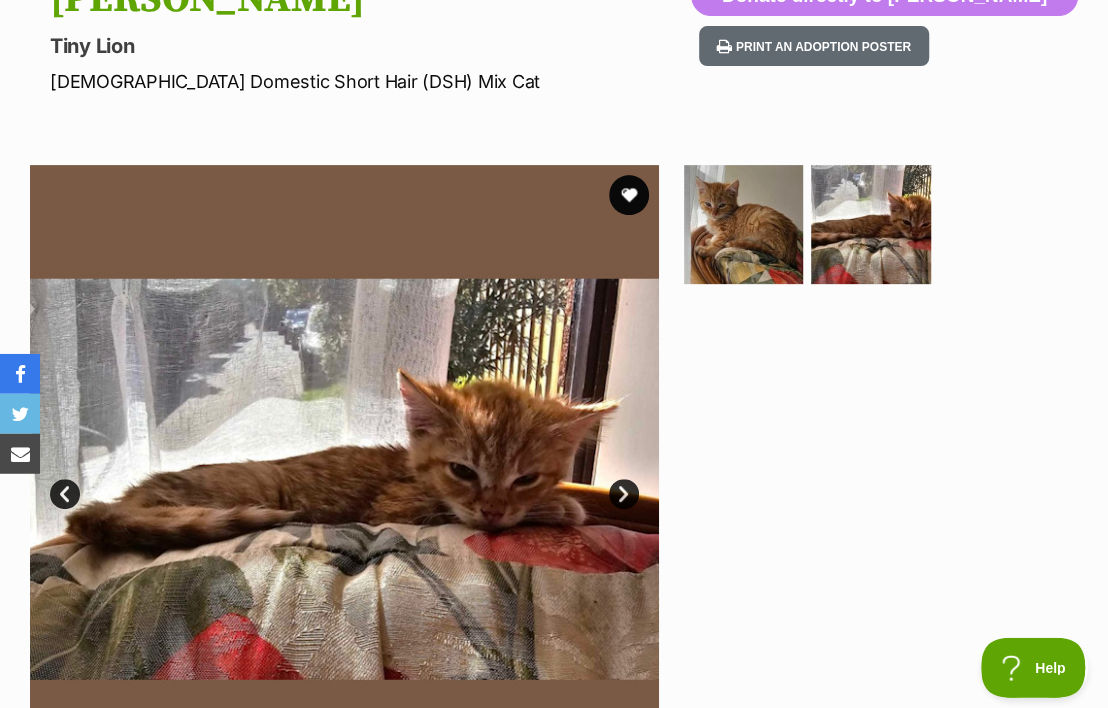 click on "Prev" at bounding box center [65, 494] 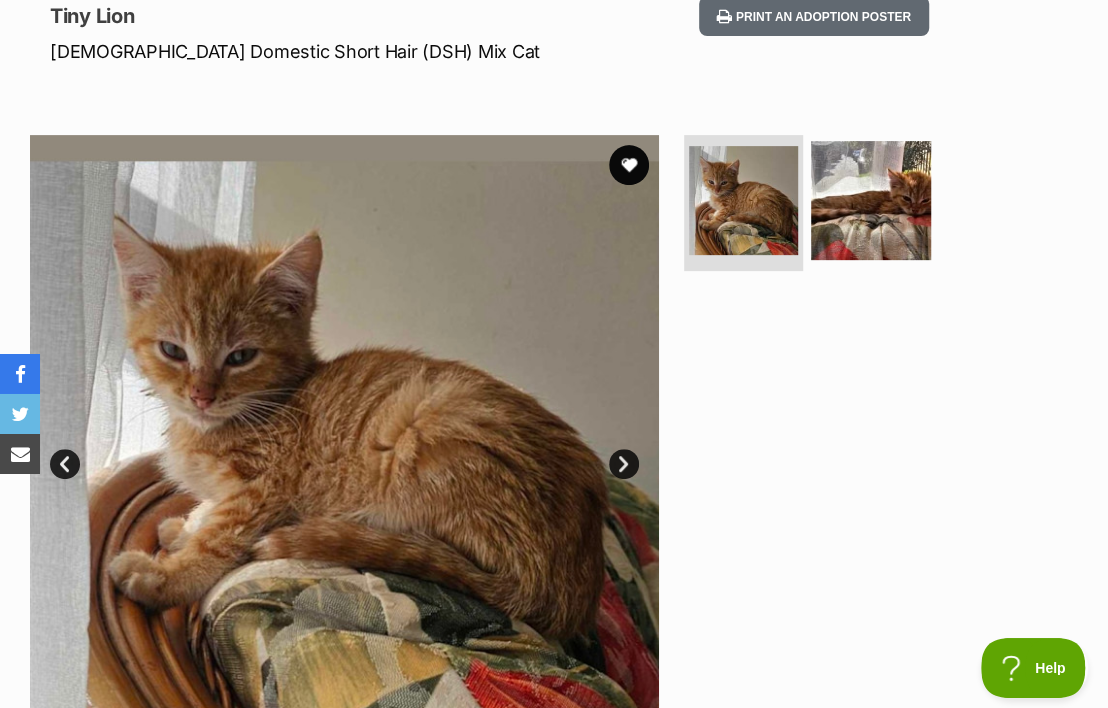 scroll, scrollTop: 277, scrollLeft: 0, axis: vertical 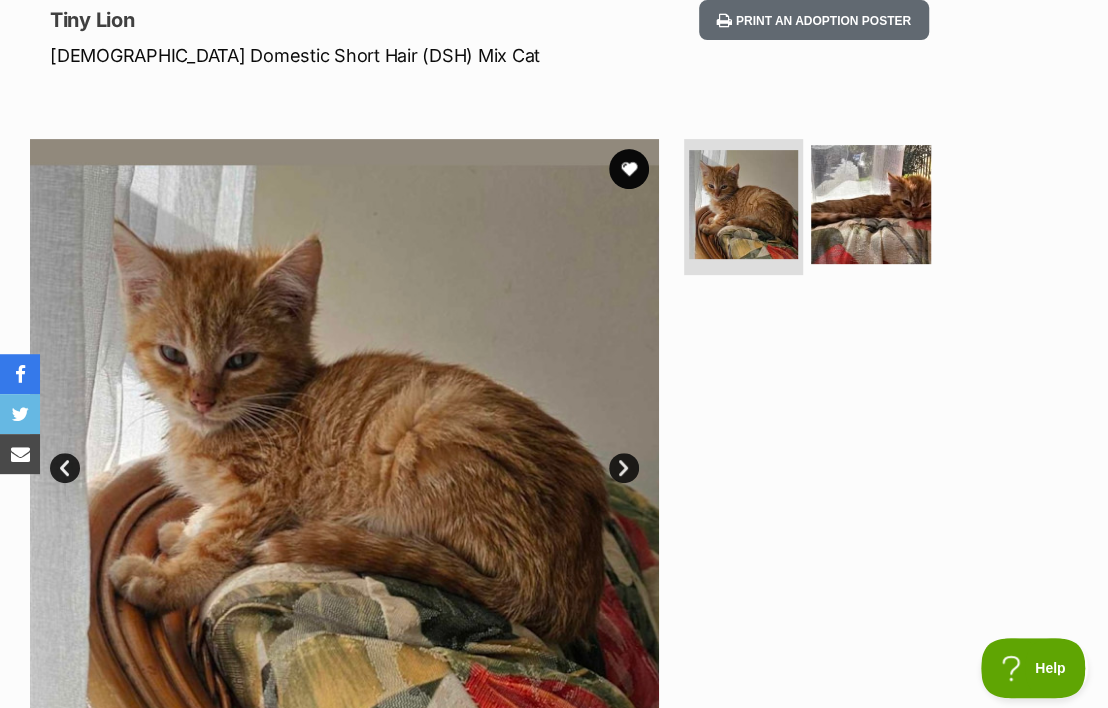 click on "Prev" at bounding box center (65, 468) 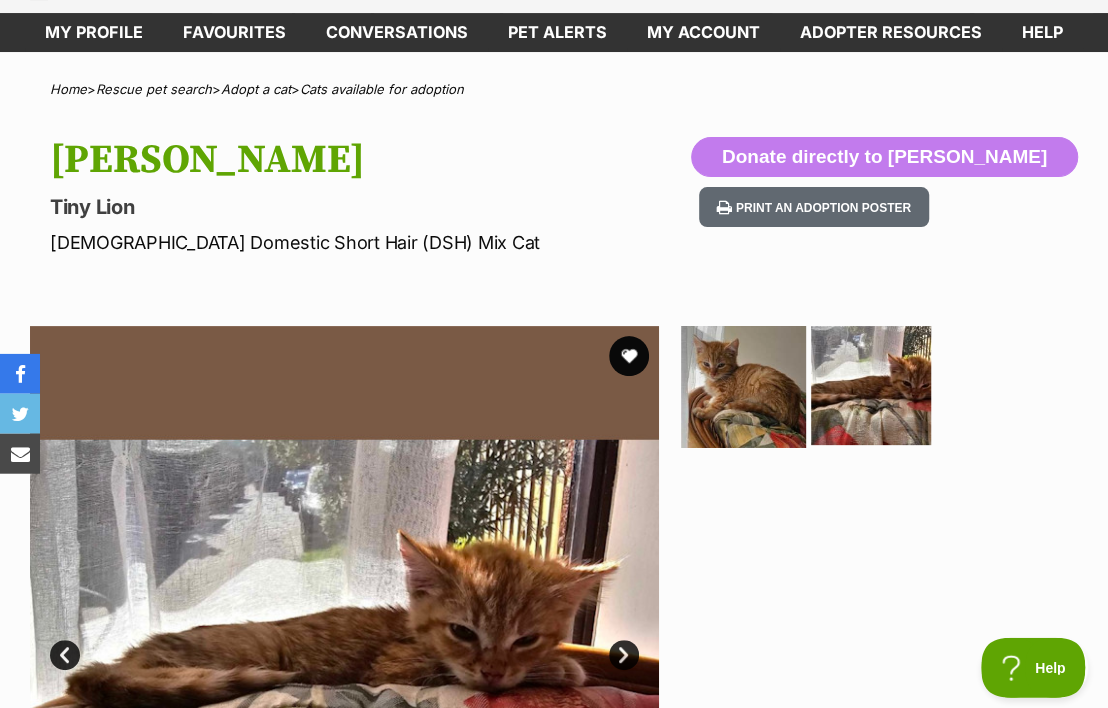scroll, scrollTop: 65, scrollLeft: 0, axis: vertical 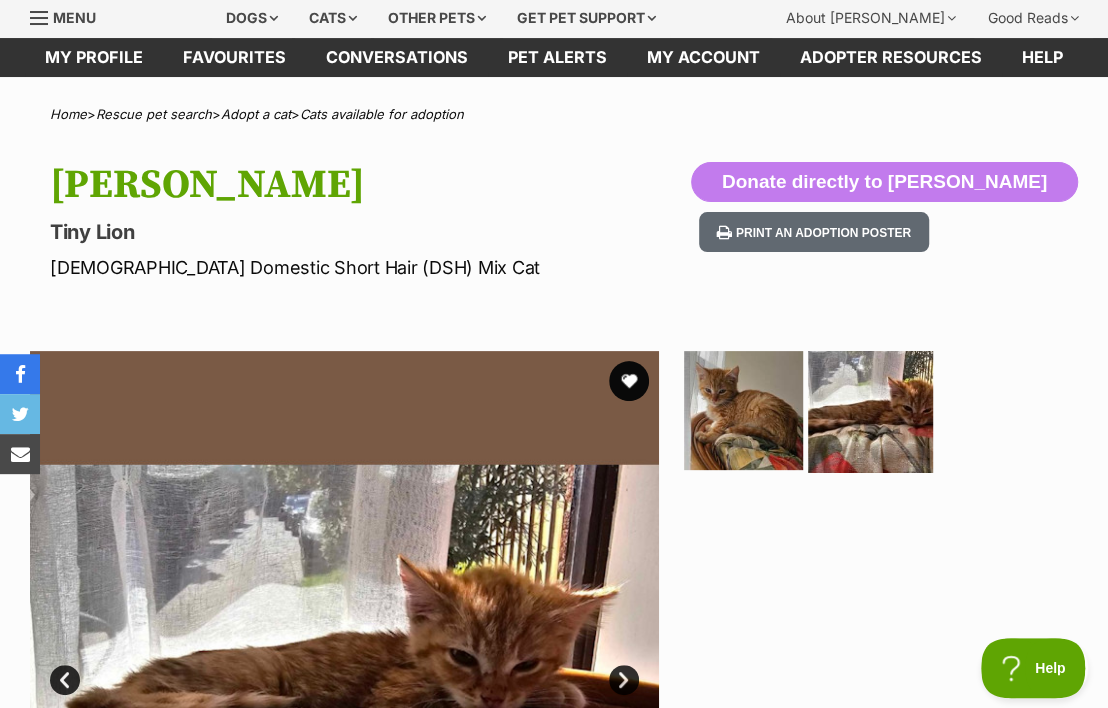 click at bounding box center [870, 410] 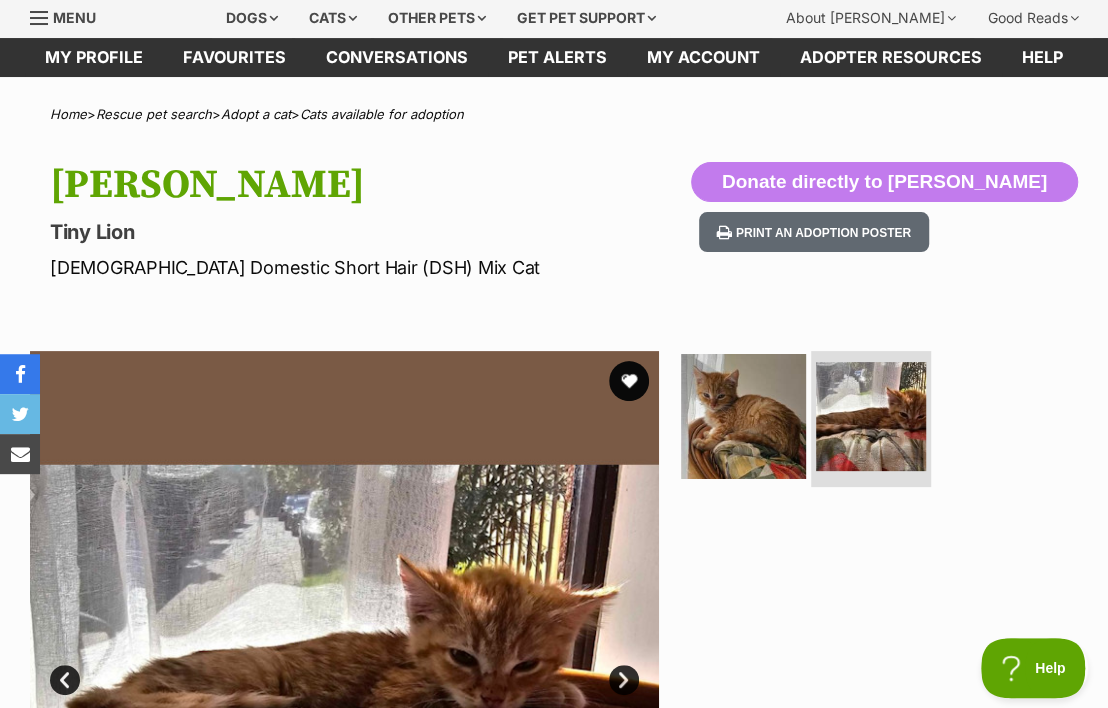 click at bounding box center [743, 416] 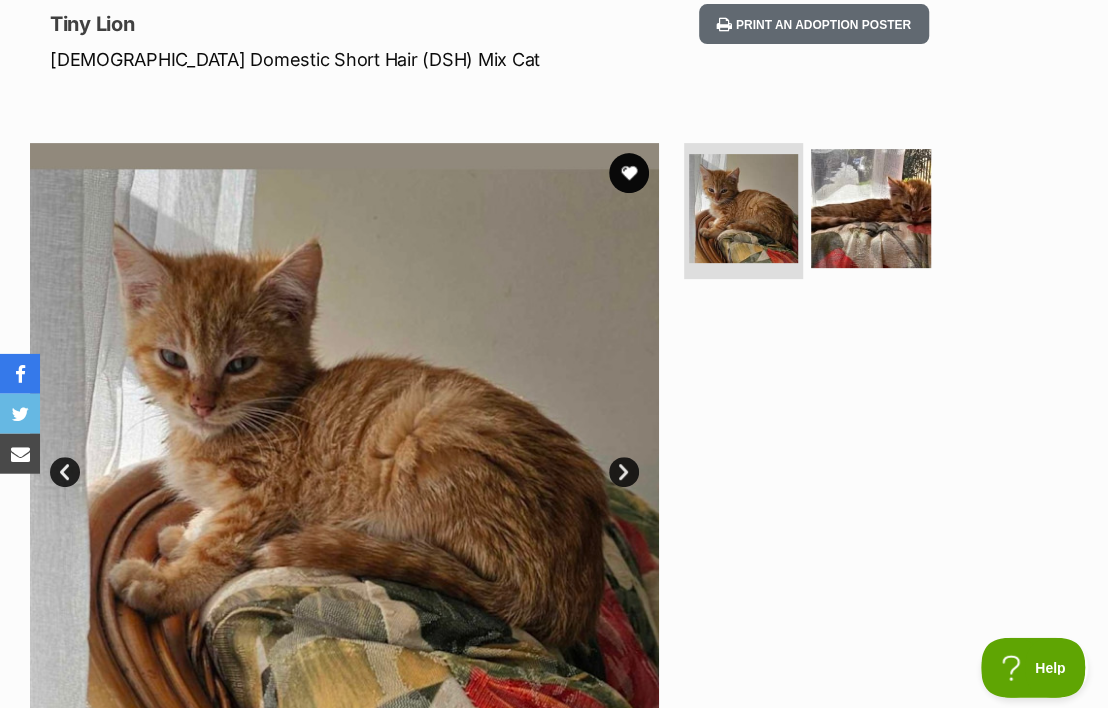 scroll, scrollTop: 277, scrollLeft: 0, axis: vertical 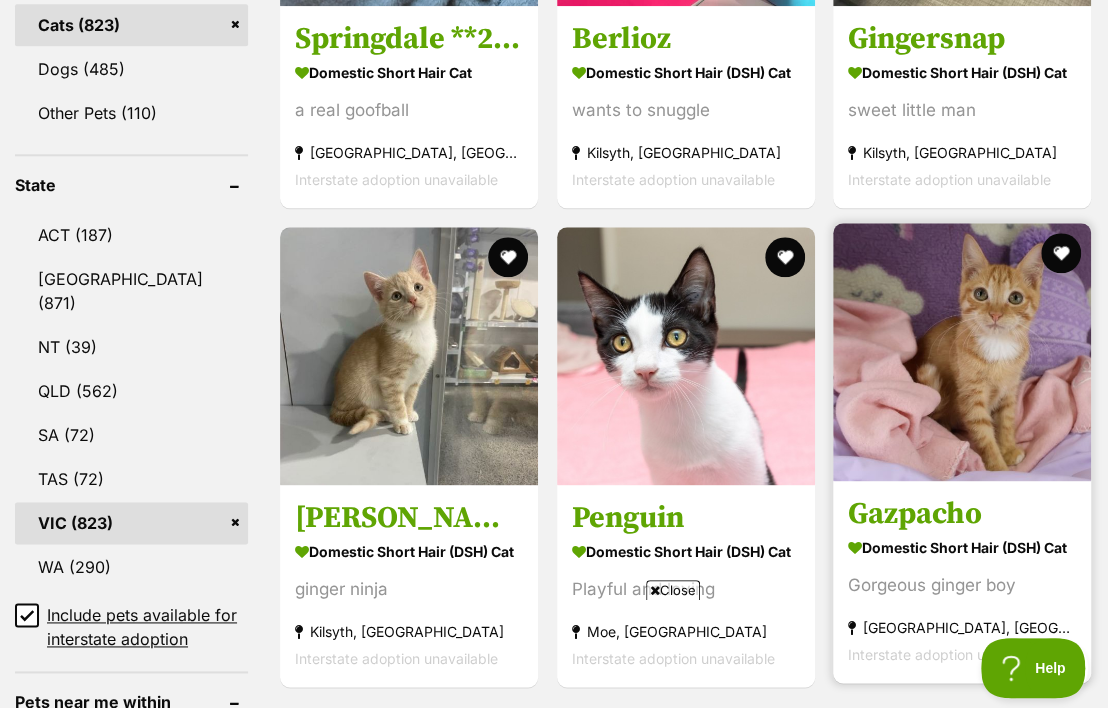 click at bounding box center [962, 352] 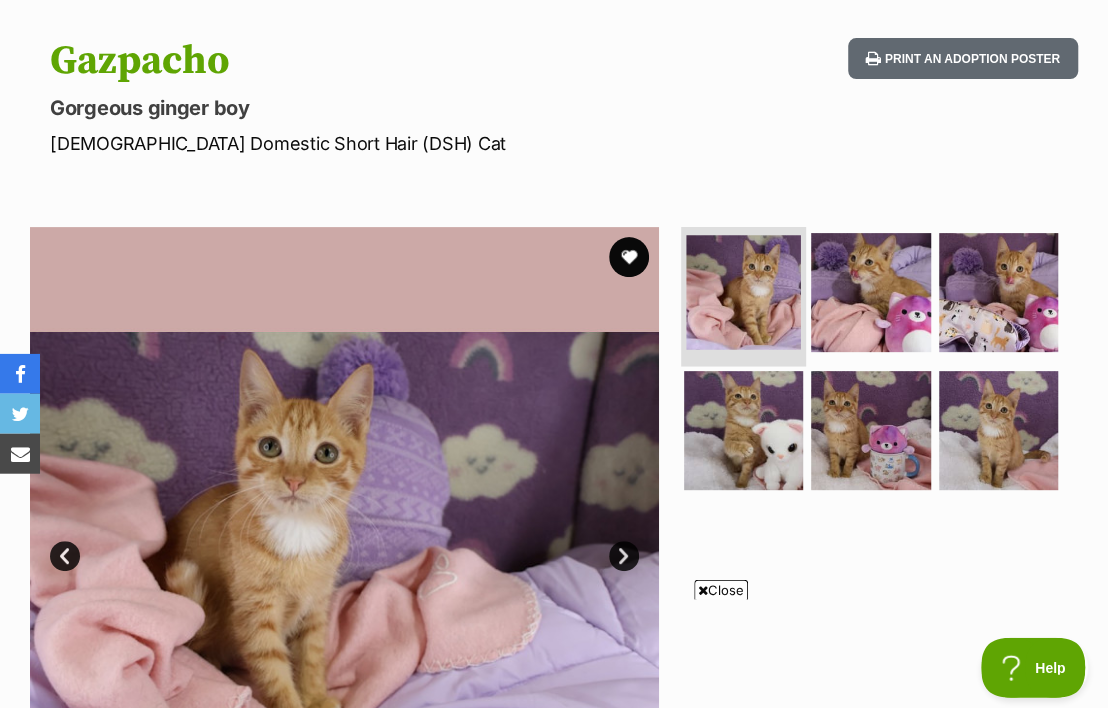 scroll, scrollTop: 212, scrollLeft: 0, axis: vertical 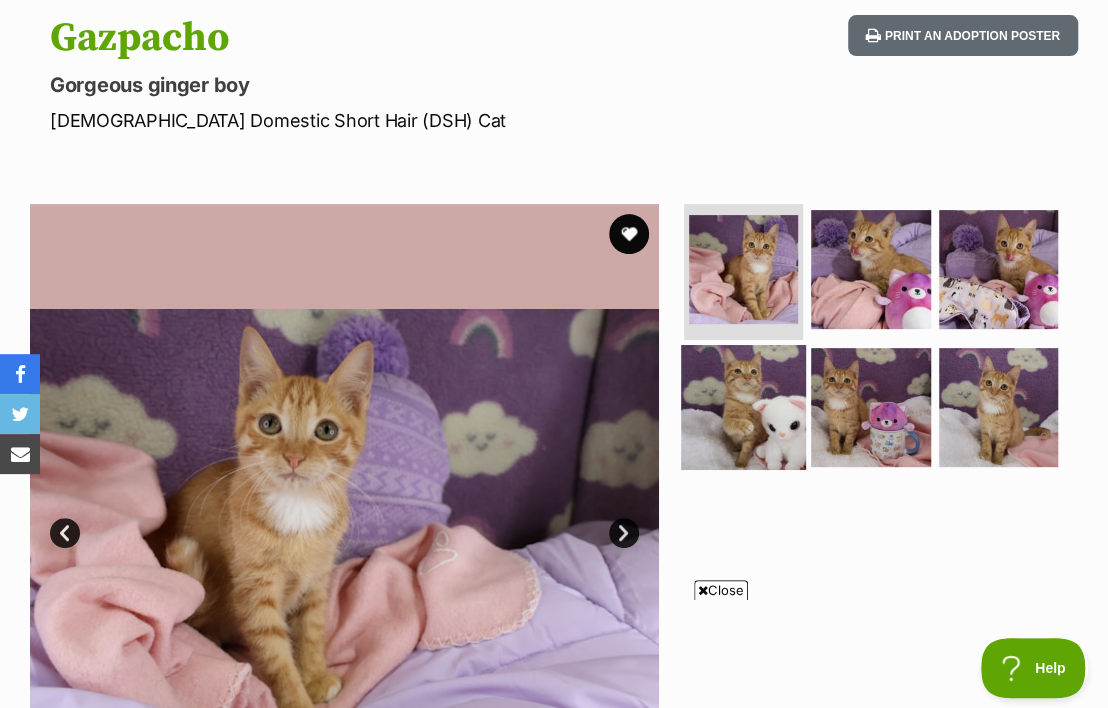 click at bounding box center [743, 407] 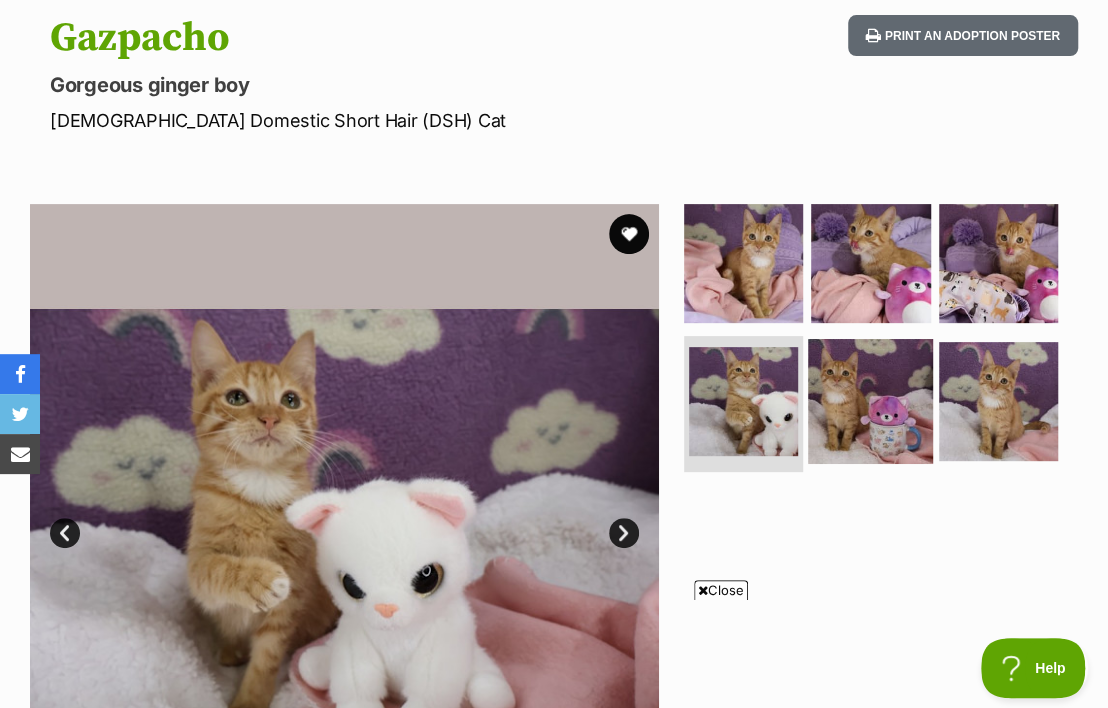 scroll, scrollTop: 318, scrollLeft: 0, axis: vertical 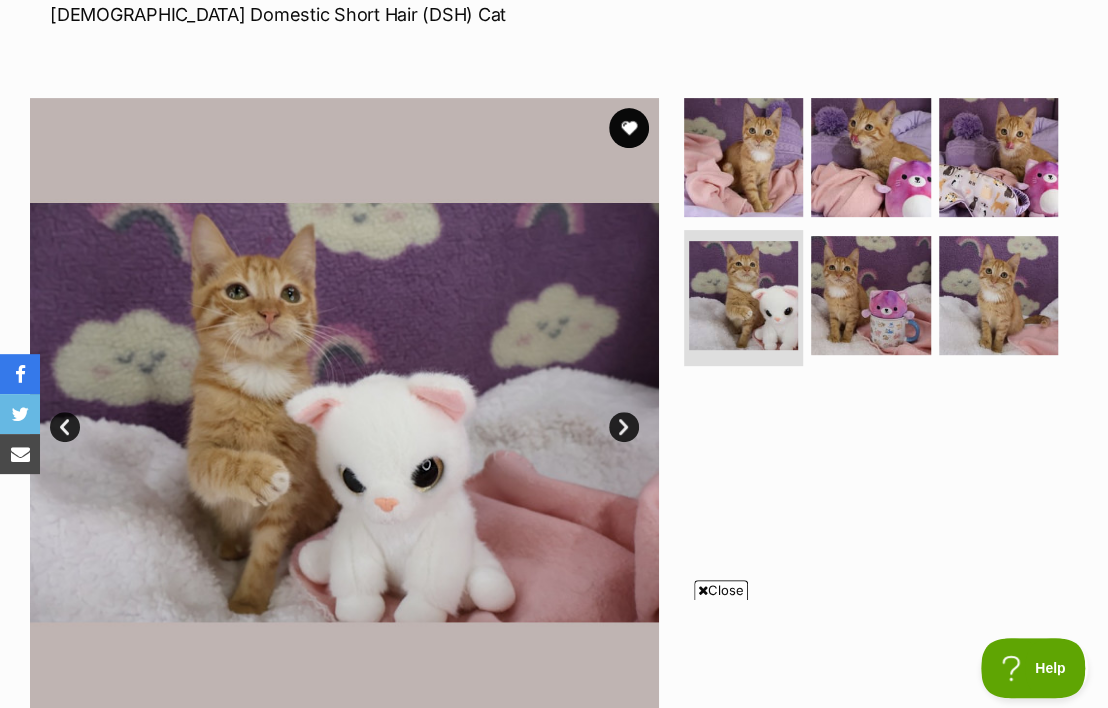 click on "Next" at bounding box center (624, 427) 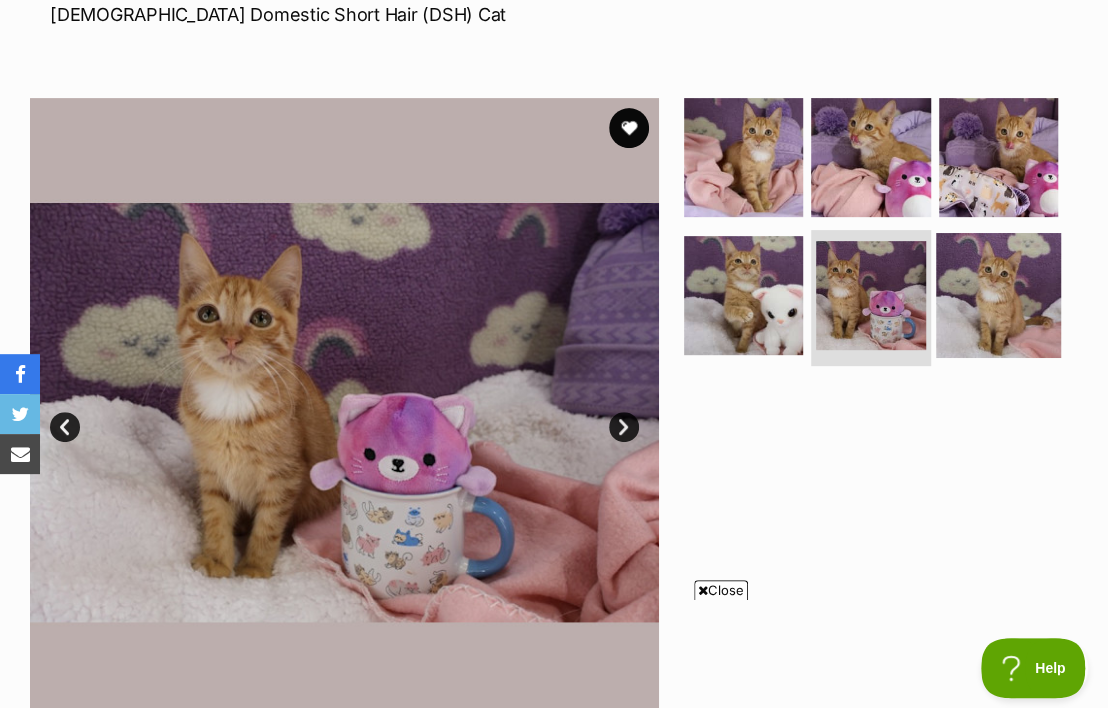 click at bounding box center (998, 295) 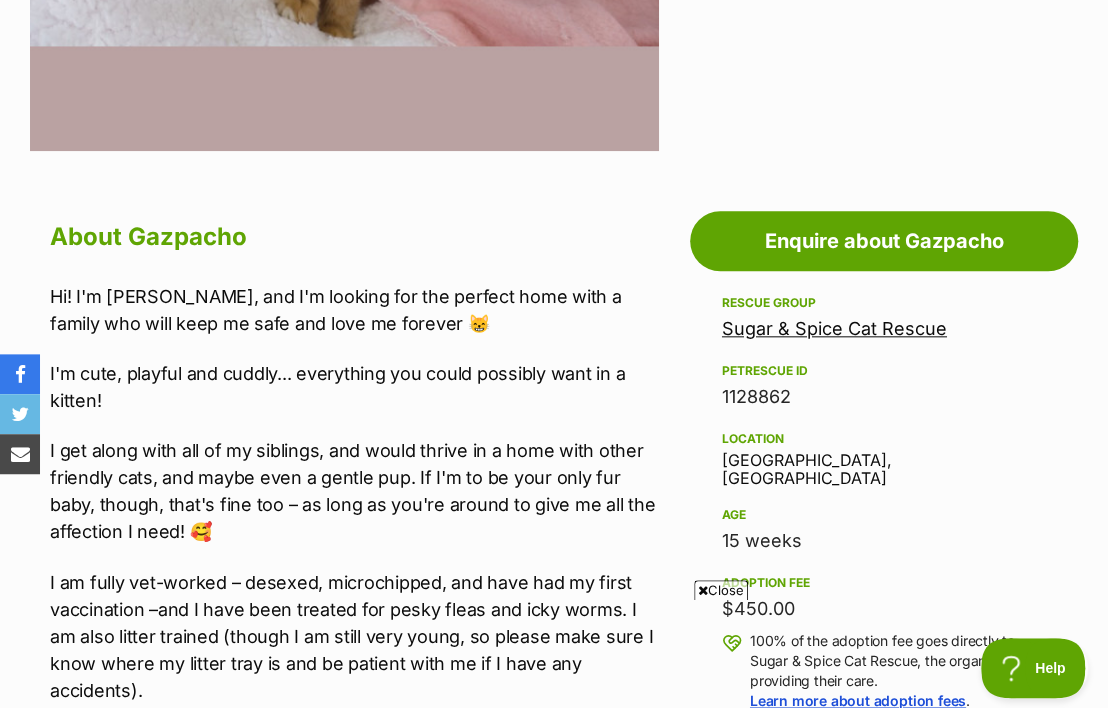 scroll, scrollTop: 1060, scrollLeft: 0, axis: vertical 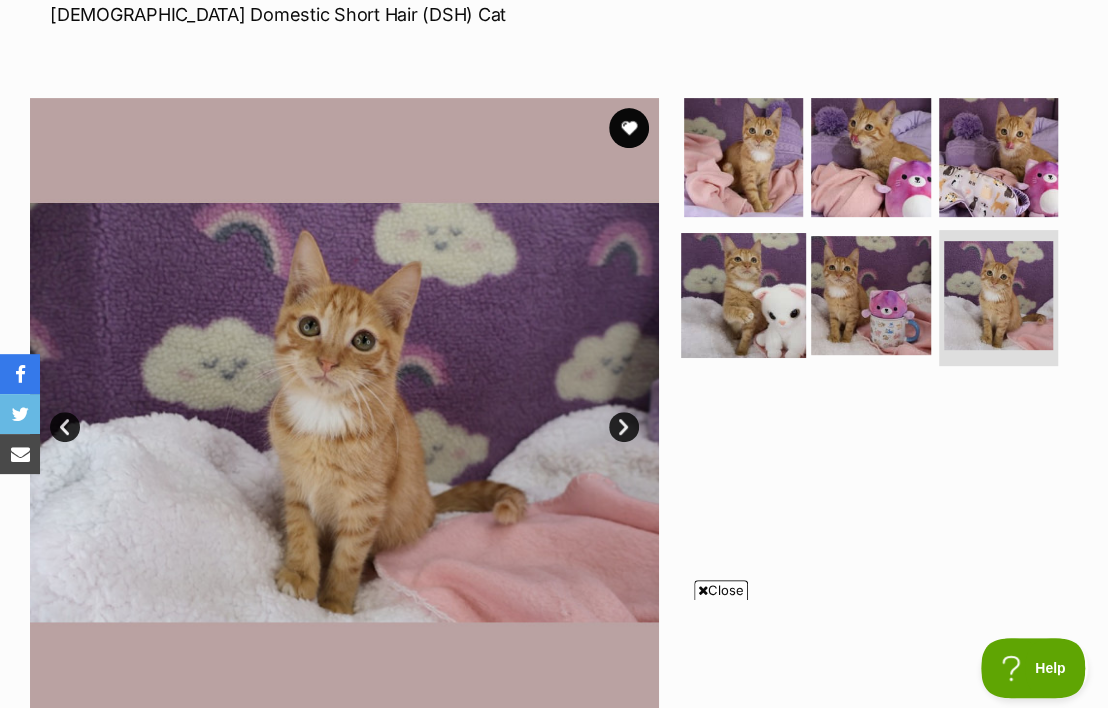 click at bounding box center [743, 295] 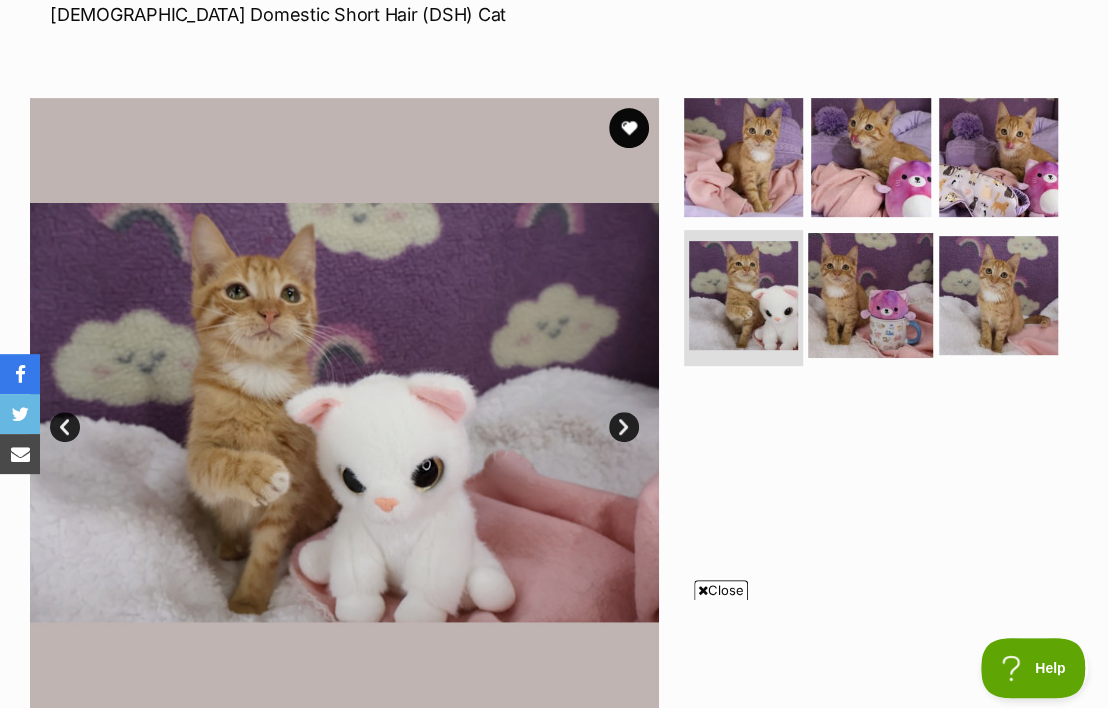 click at bounding box center [870, 295] 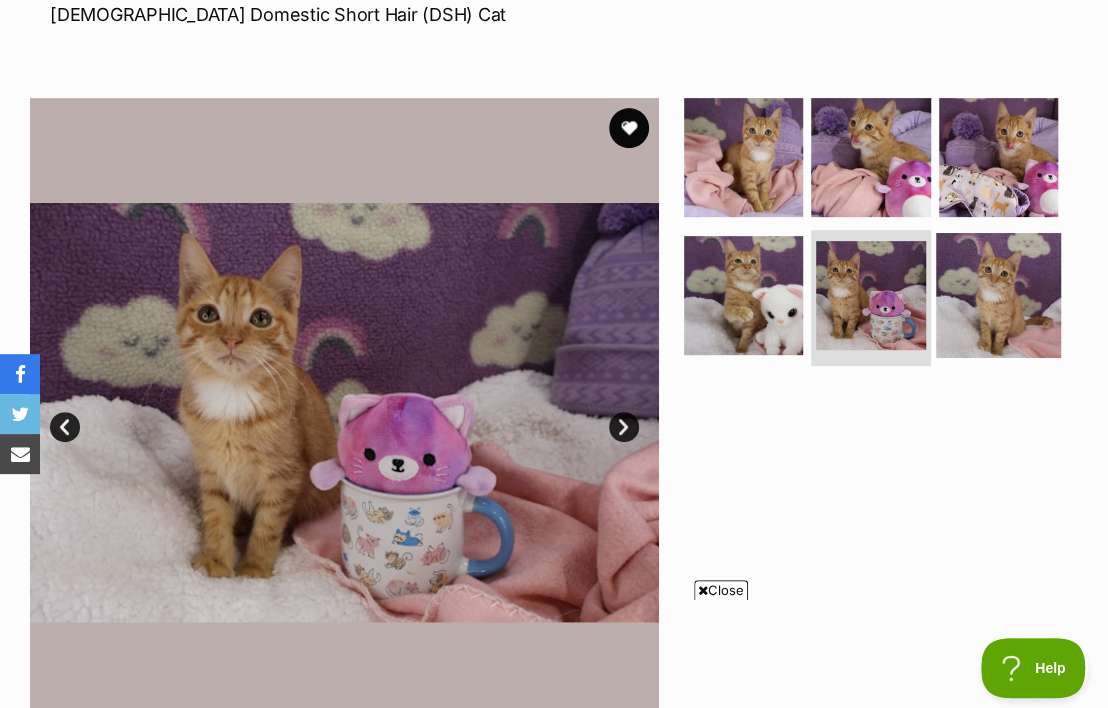 click at bounding box center [998, 295] 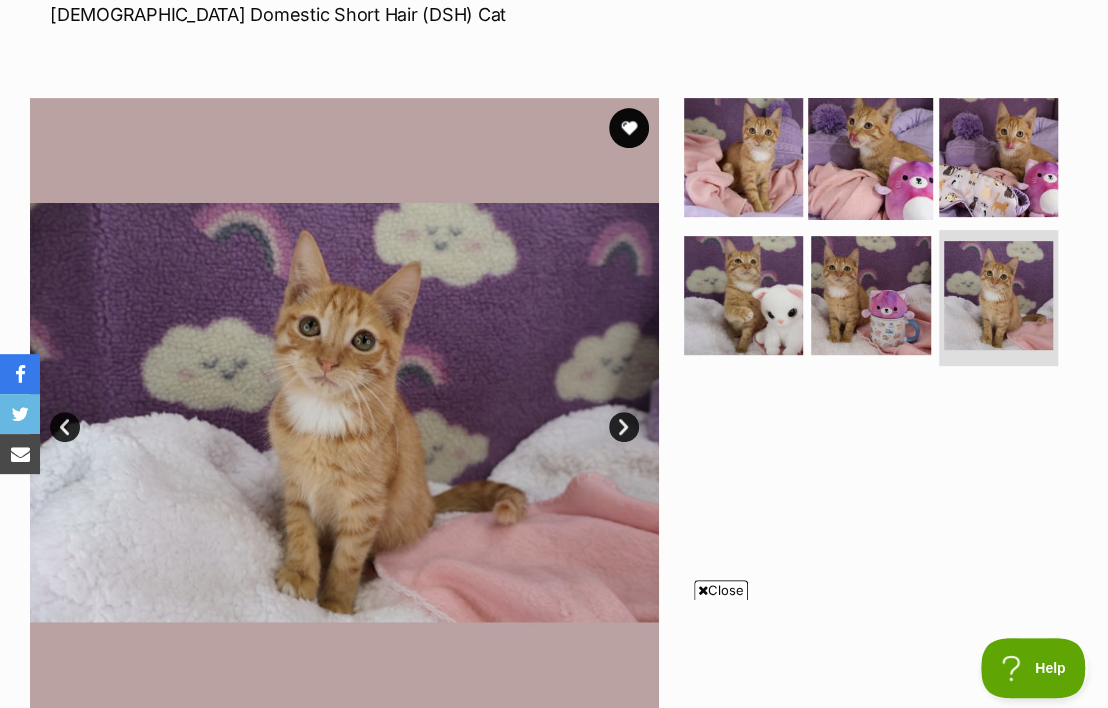click at bounding box center (870, 157) 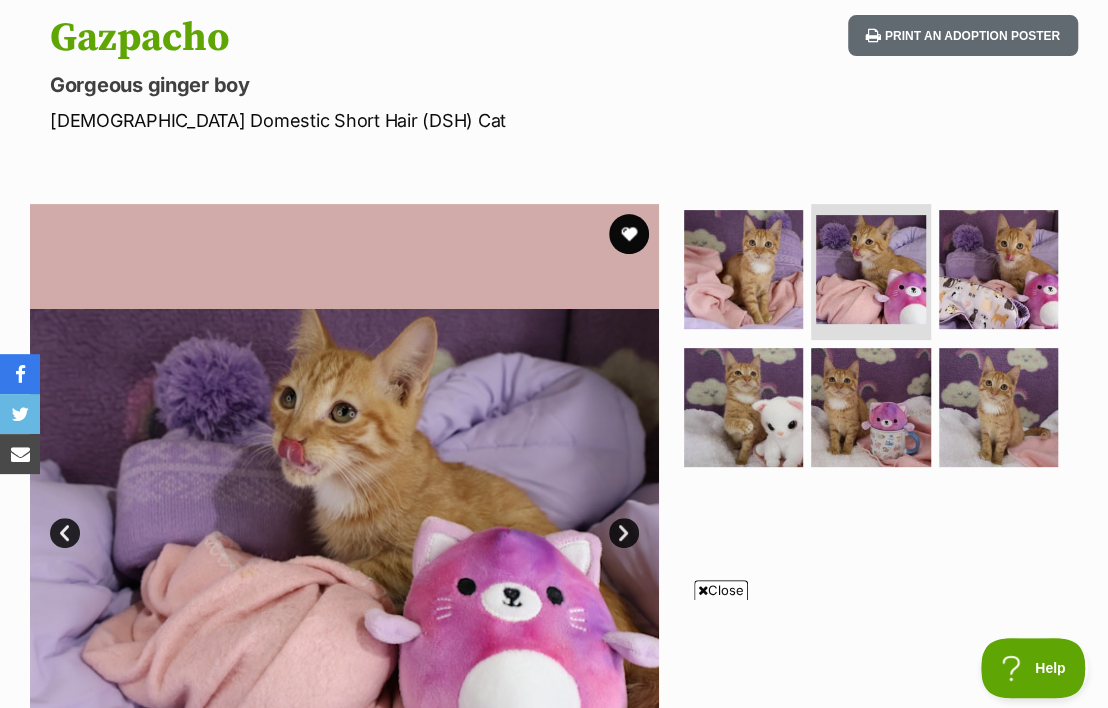 scroll, scrollTop: 318, scrollLeft: 0, axis: vertical 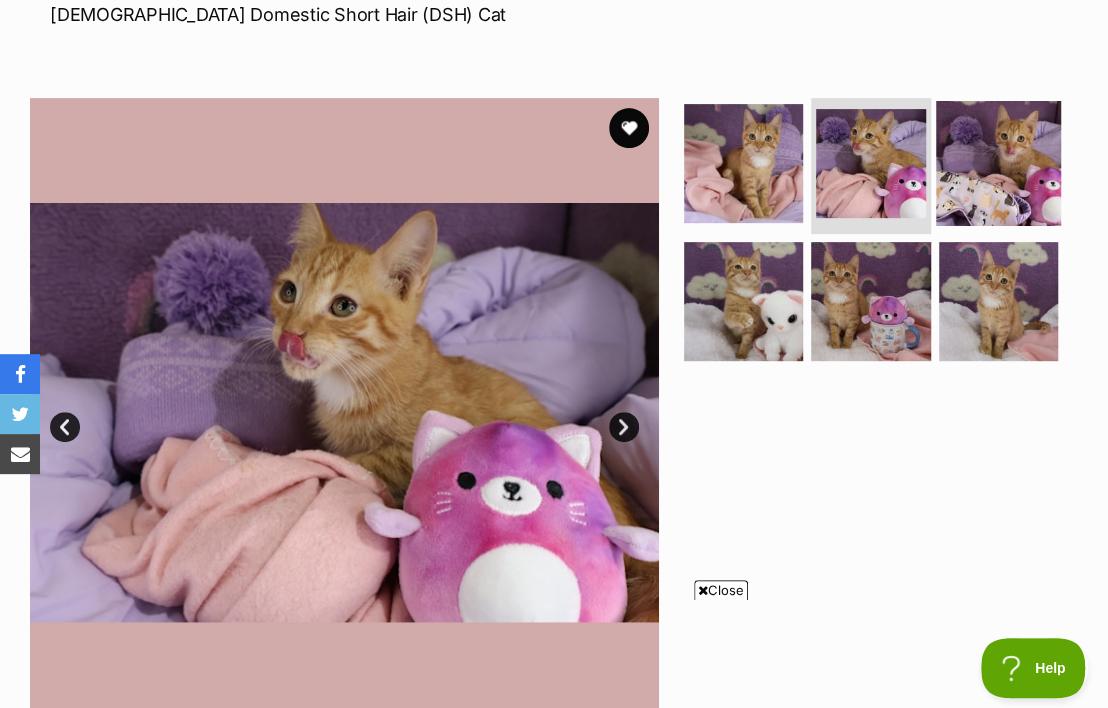 click at bounding box center (998, 163) 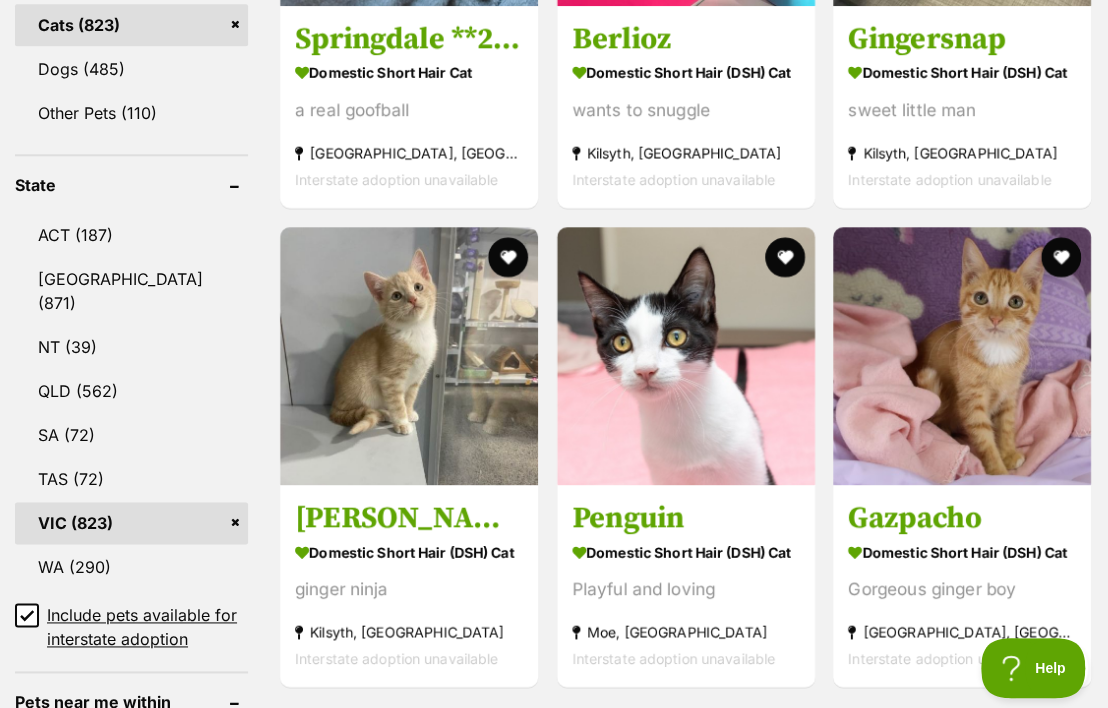 scroll, scrollTop: 0, scrollLeft: 0, axis: both 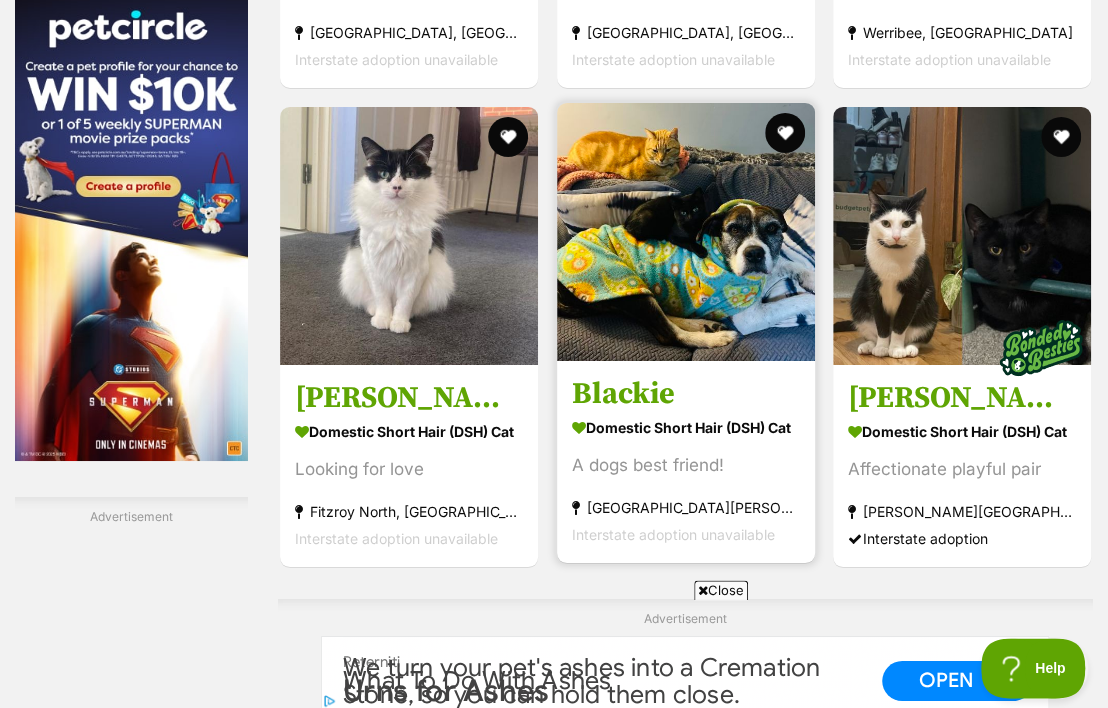 click at bounding box center (686, 232) 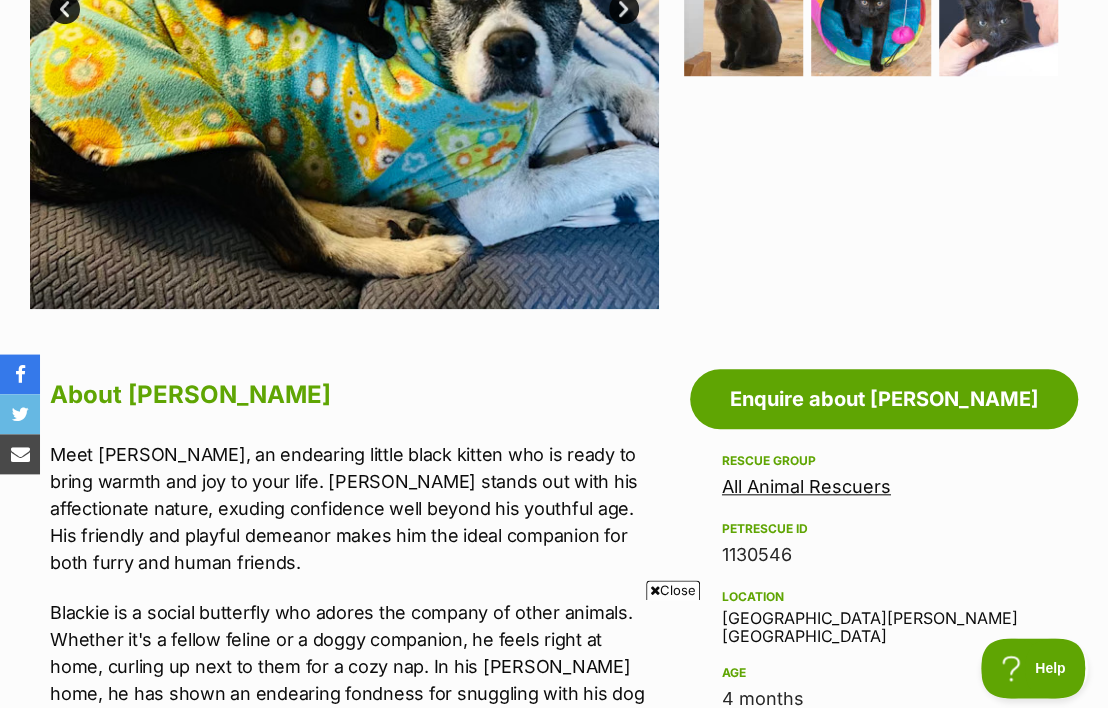 scroll, scrollTop: 742, scrollLeft: 0, axis: vertical 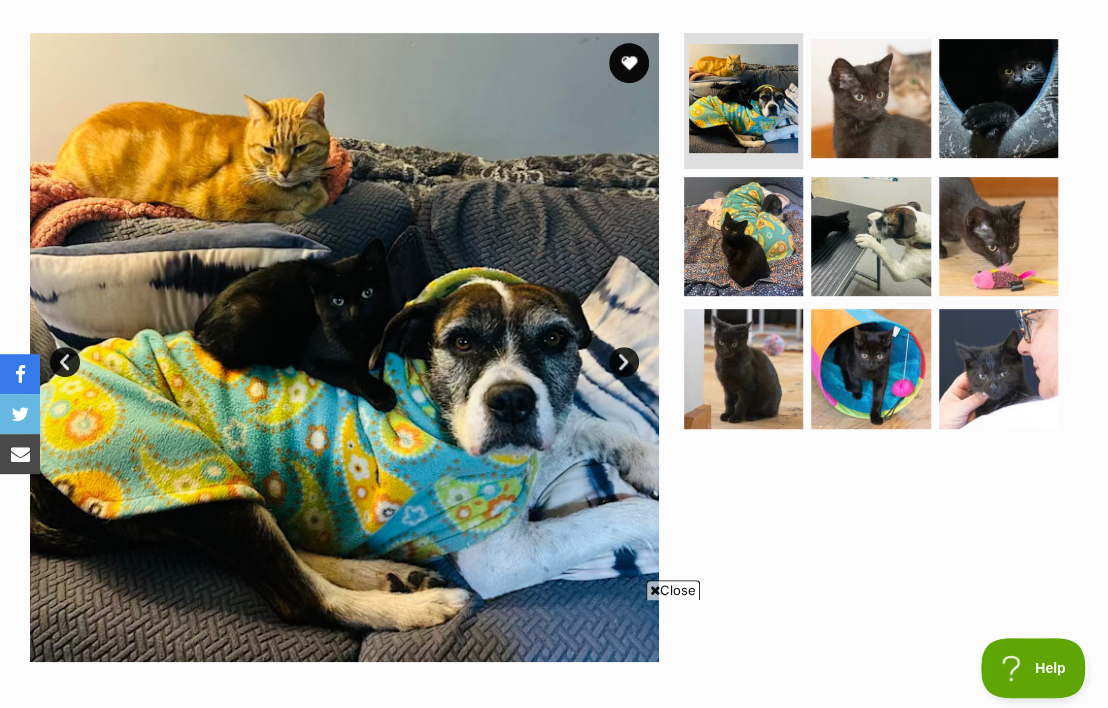 click on "Next" at bounding box center [624, 362] 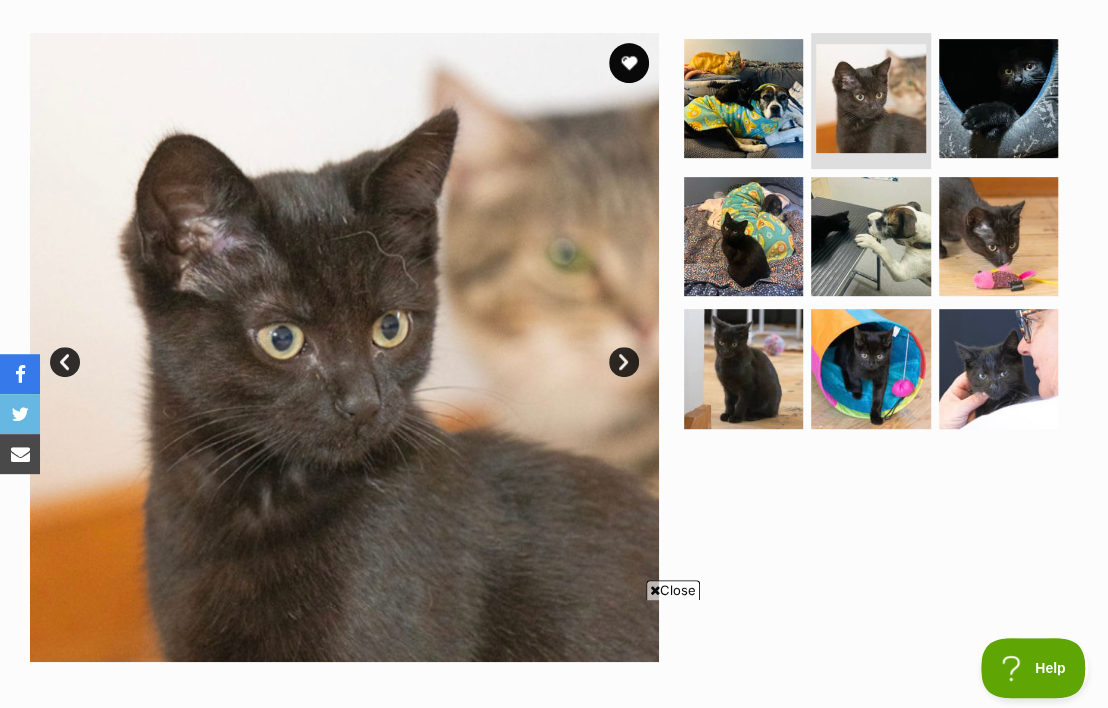 click on "Next" at bounding box center (624, 362) 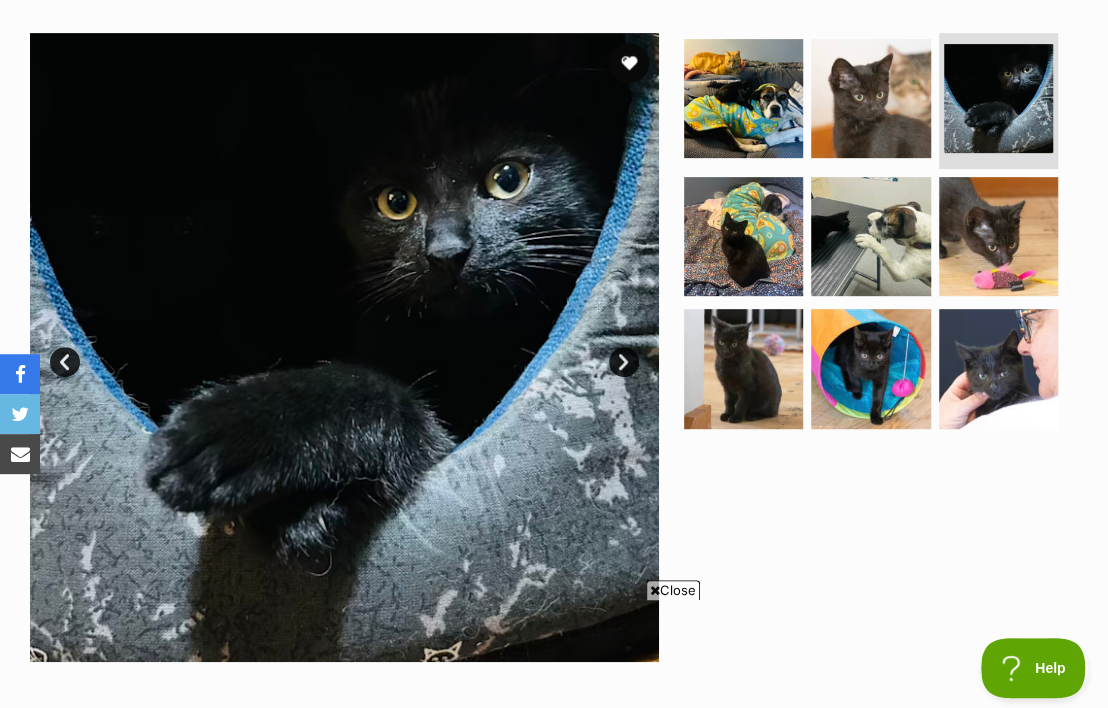 click on "Next" at bounding box center [624, 362] 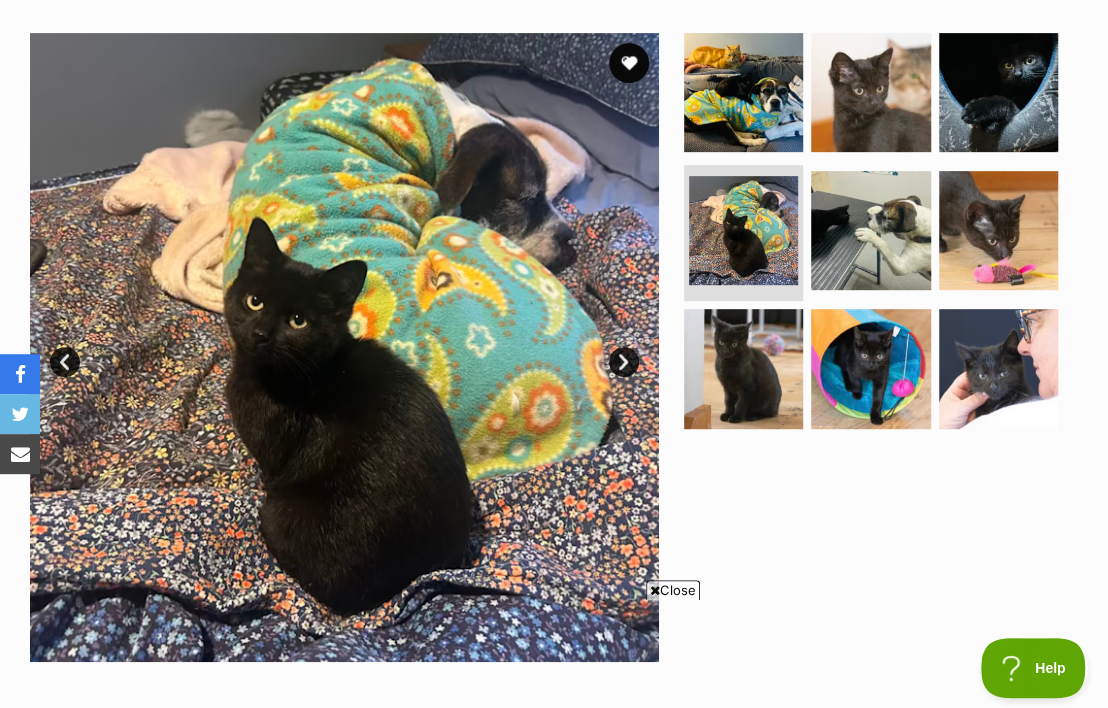 scroll, scrollTop: 256, scrollLeft: 0, axis: vertical 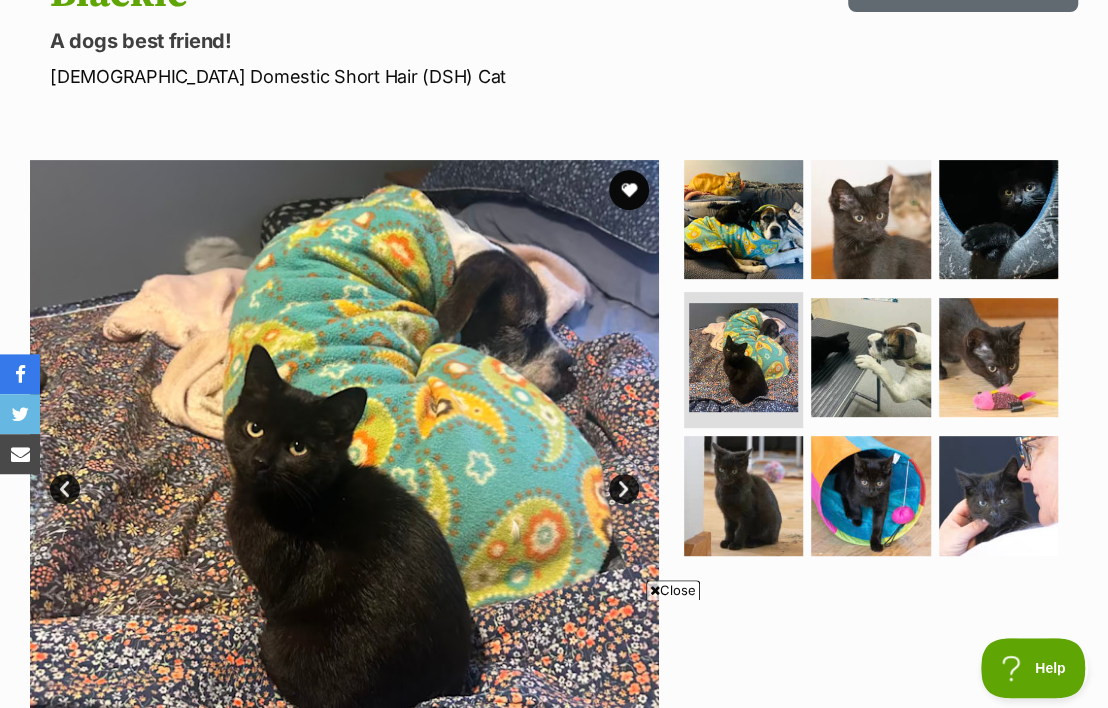 click on "Prev" at bounding box center [65, 489] 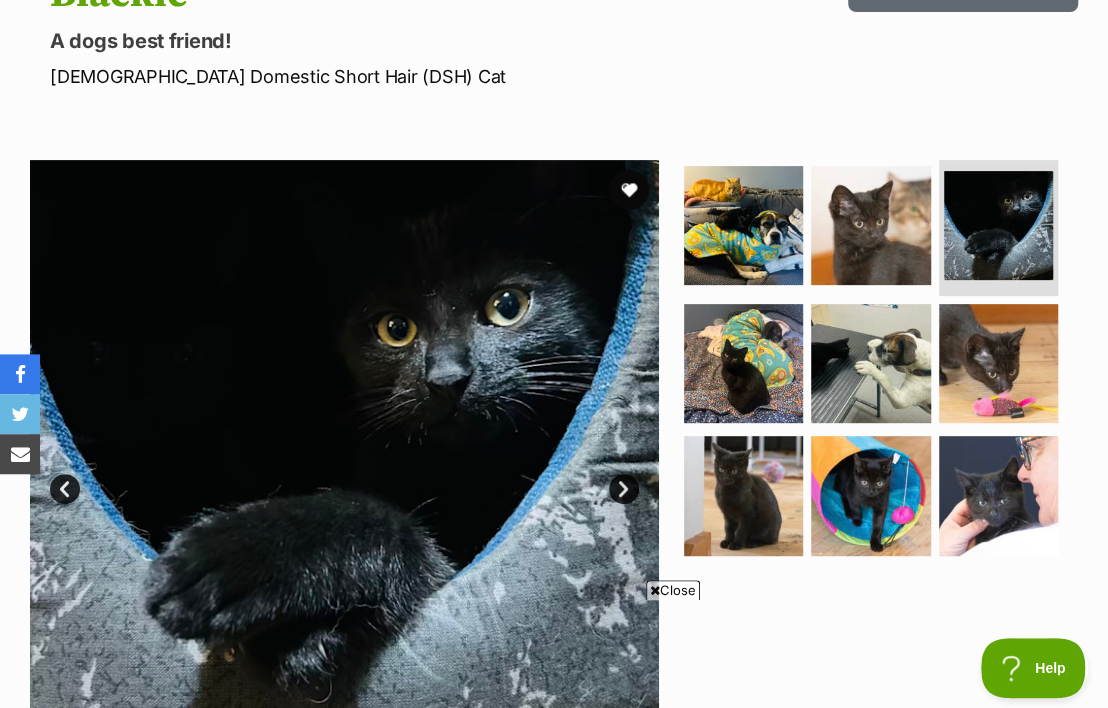 click at bounding box center (344, 474) 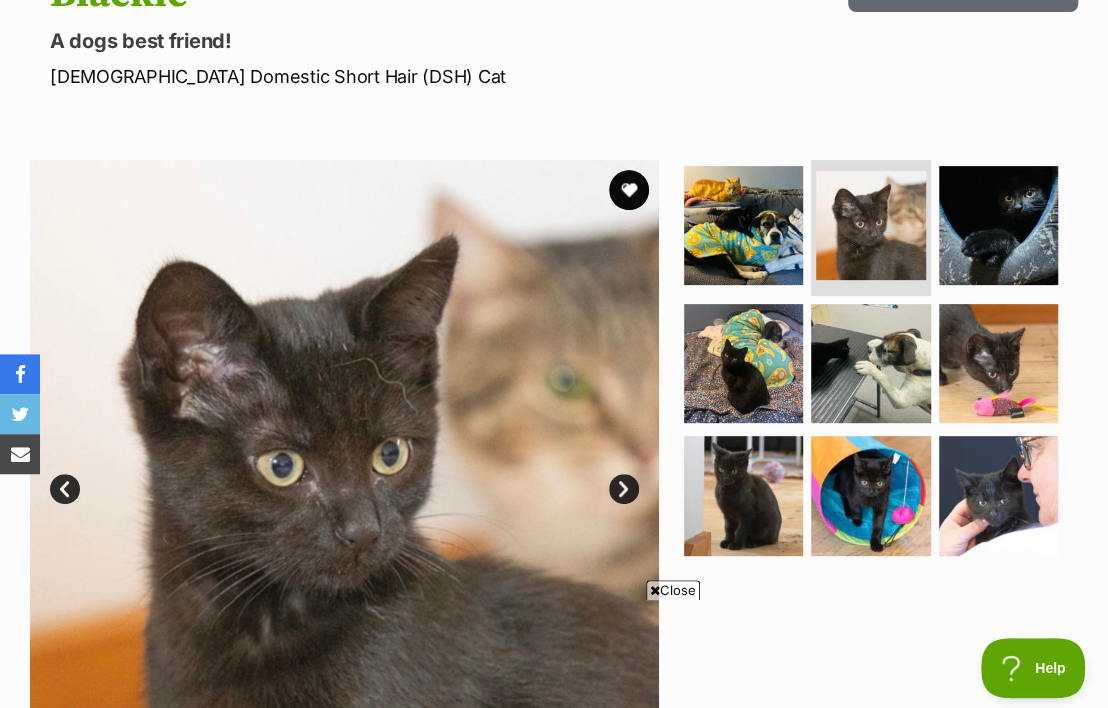 click at bounding box center [344, 474] 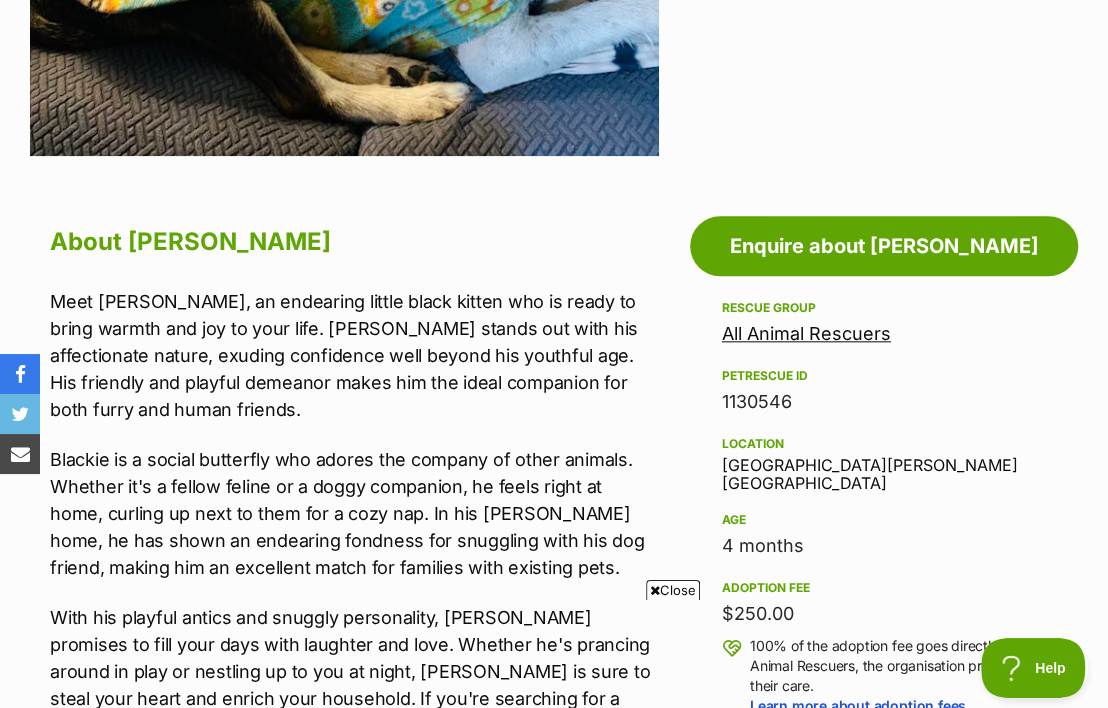 scroll, scrollTop: 892, scrollLeft: 0, axis: vertical 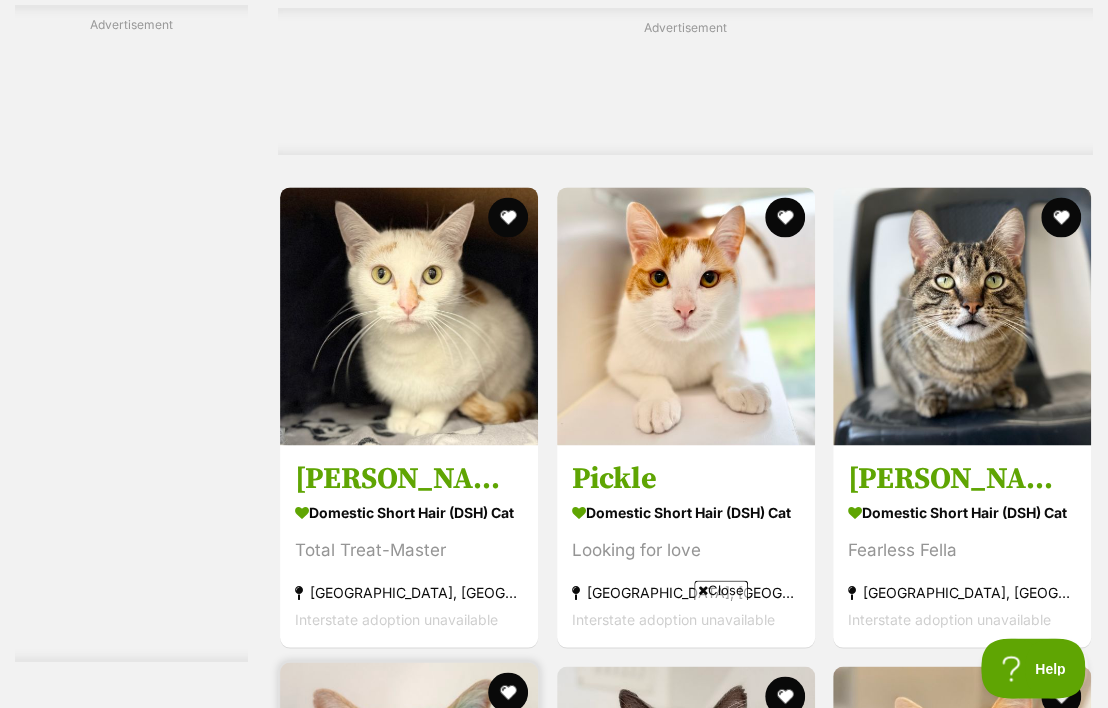 click at bounding box center (409, 791) 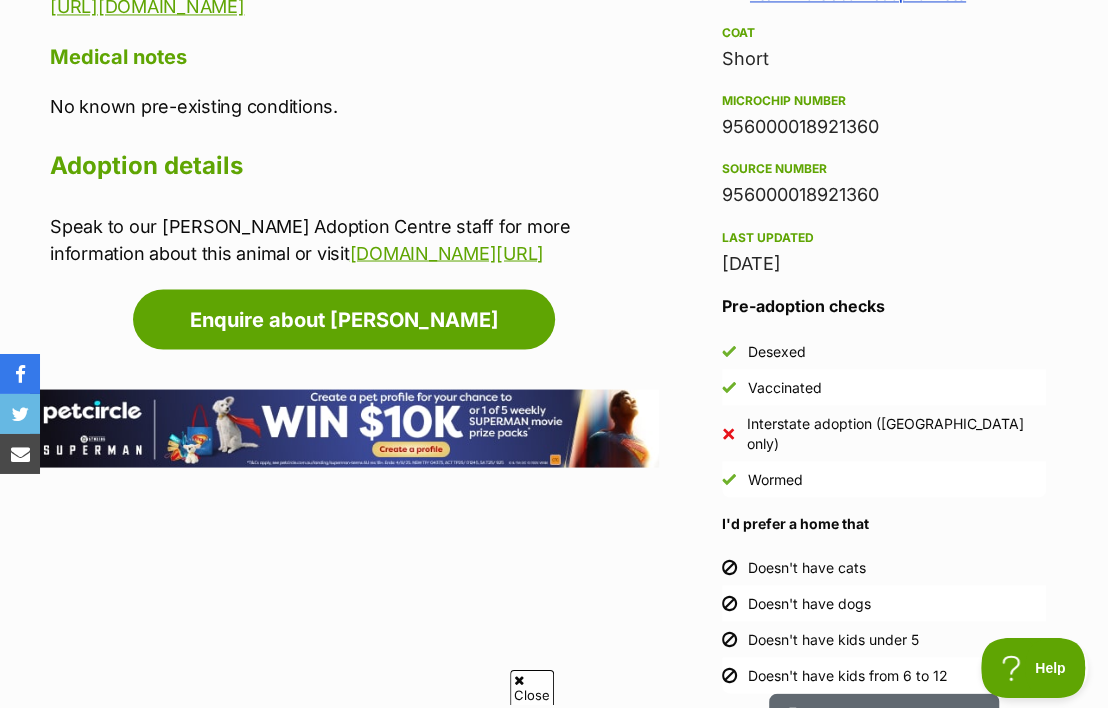scroll, scrollTop: 1696, scrollLeft: 0, axis: vertical 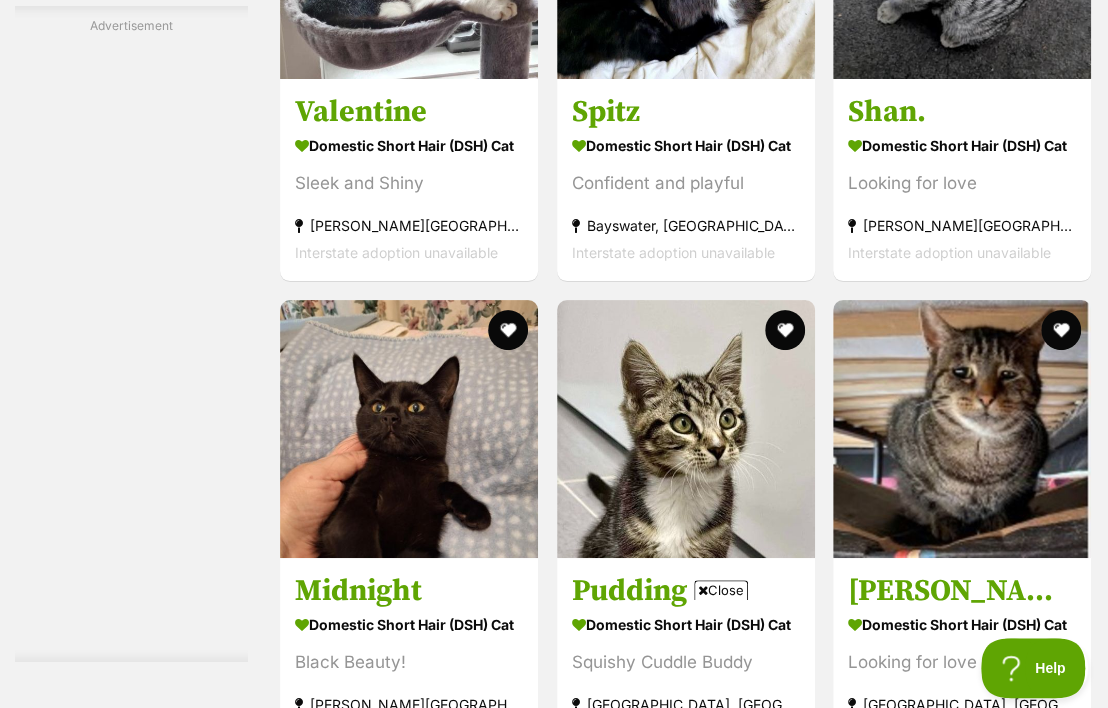 click on "Next" at bounding box center [767, 804] 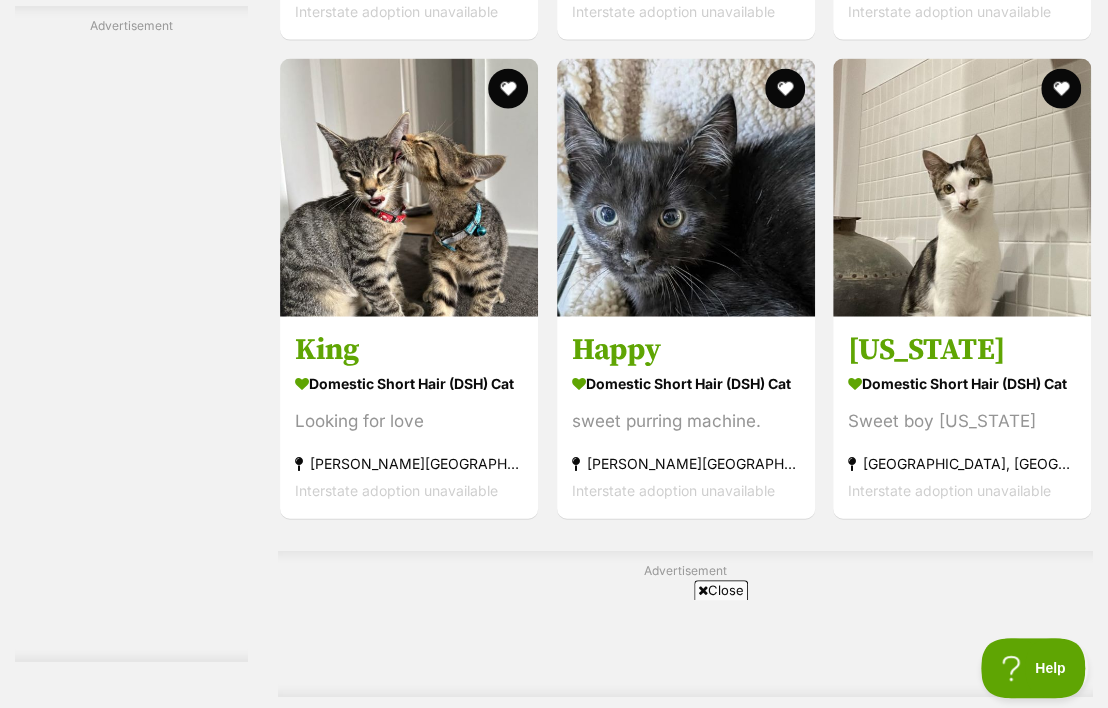 scroll, scrollTop: 5849, scrollLeft: 0, axis: vertical 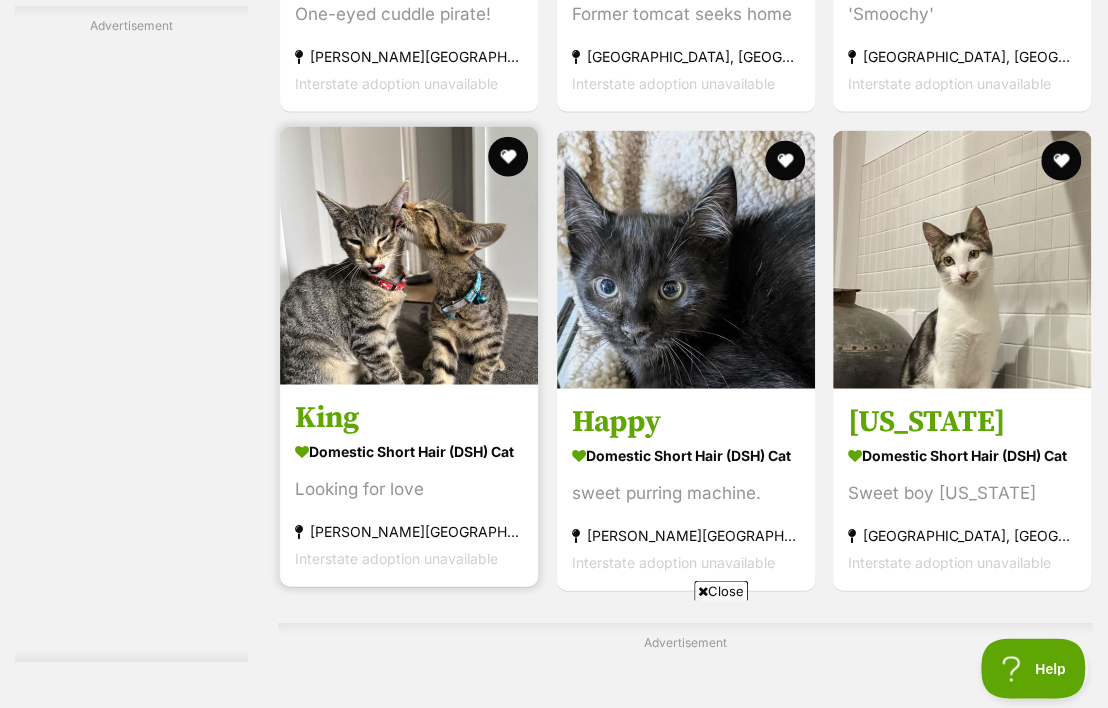 click at bounding box center (409, 255) 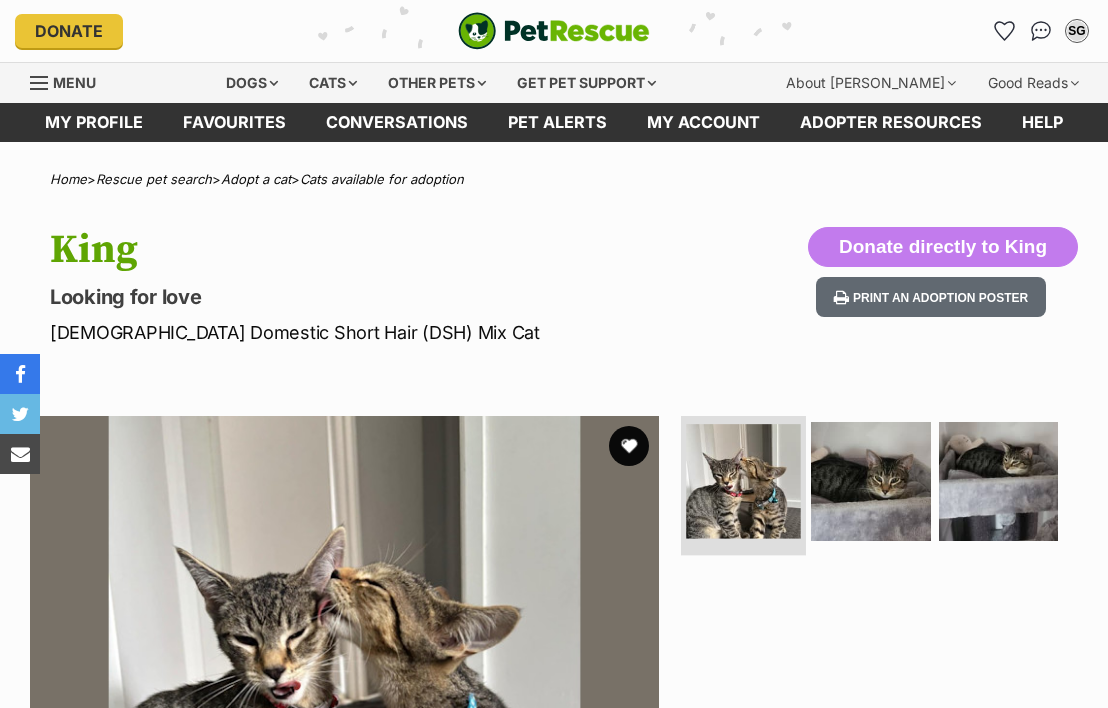 scroll, scrollTop: 0, scrollLeft: 0, axis: both 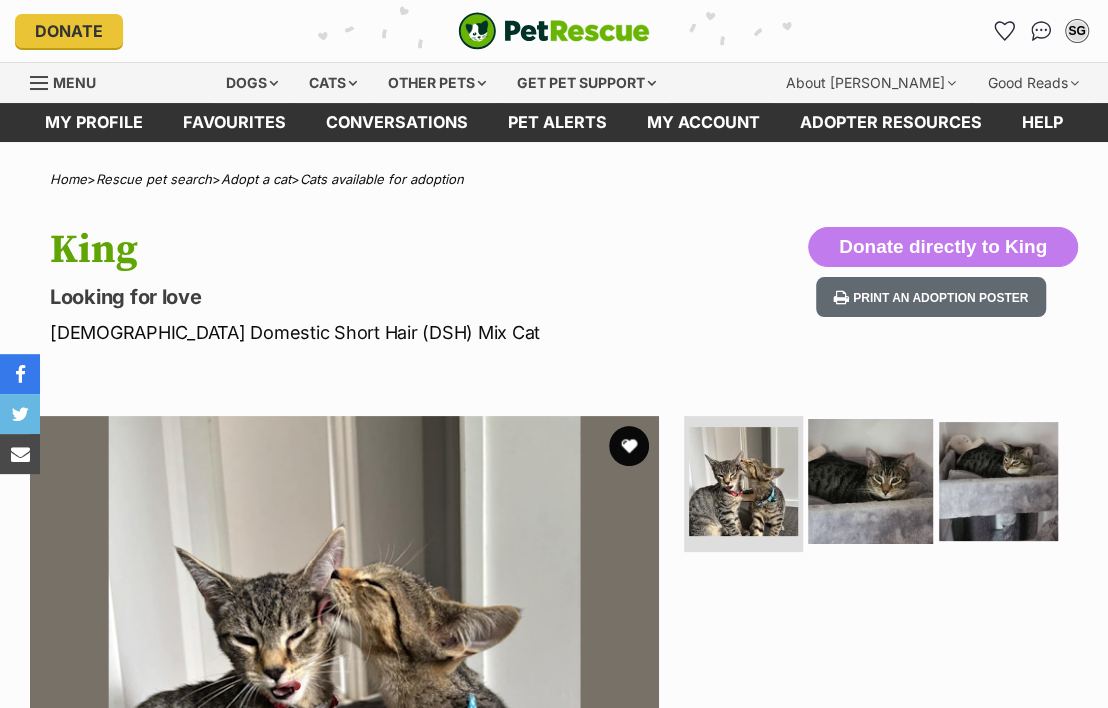 click at bounding box center (870, 481) 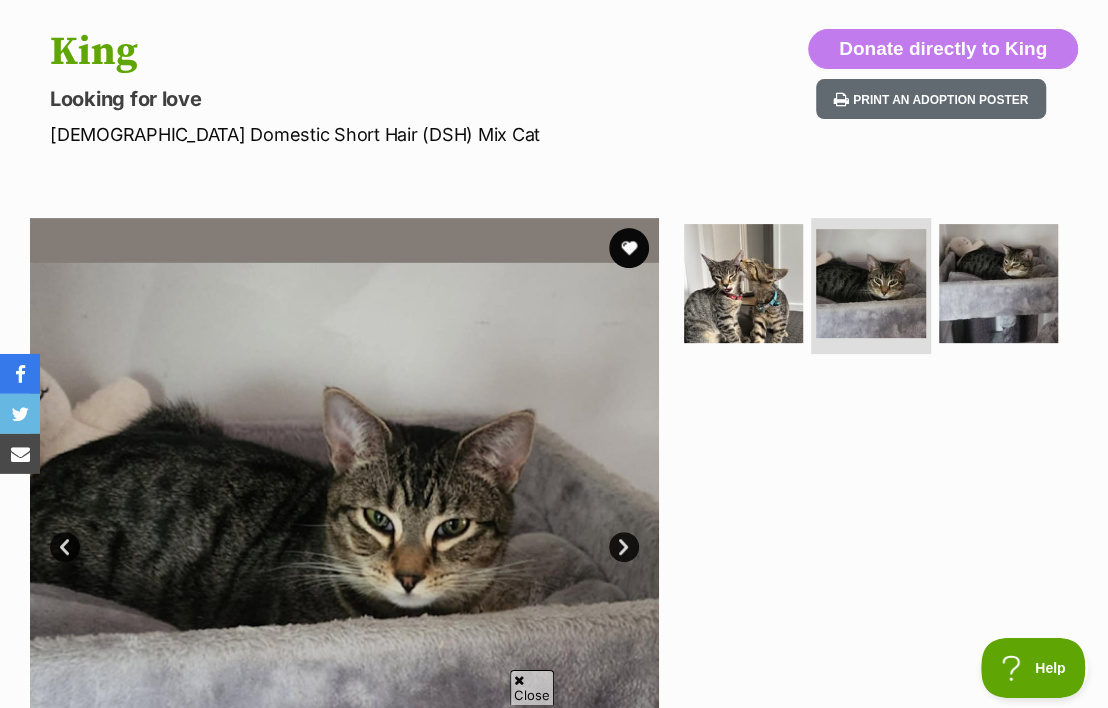 scroll, scrollTop: 212, scrollLeft: 0, axis: vertical 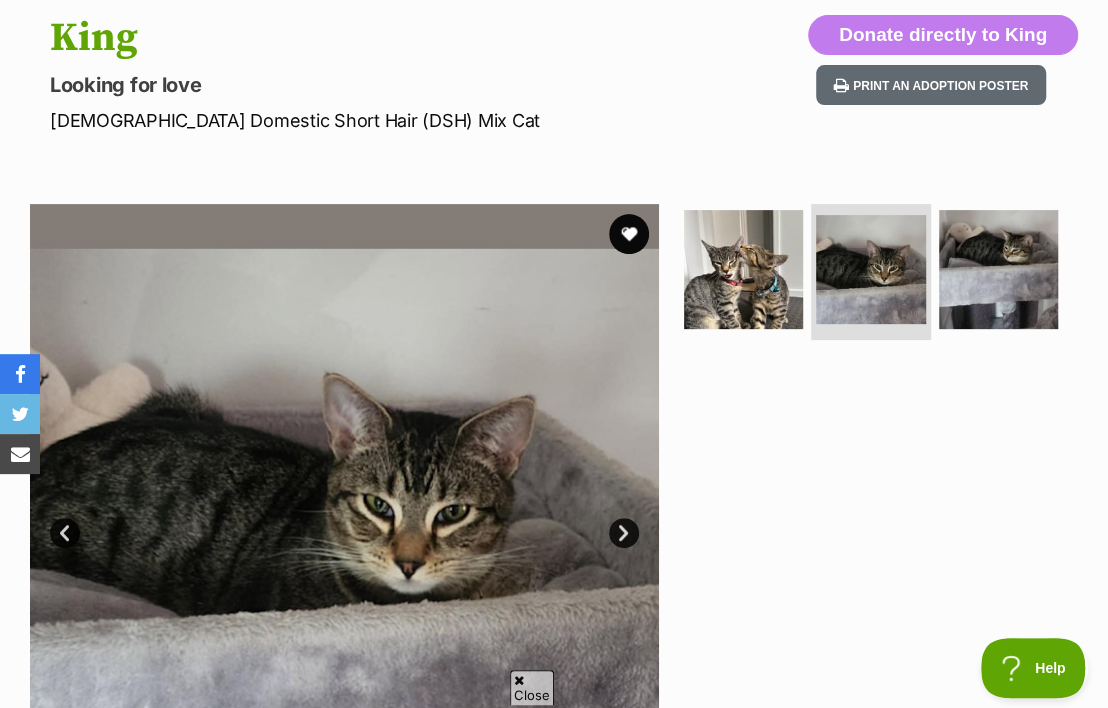 click on "Next" at bounding box center (624, 533) 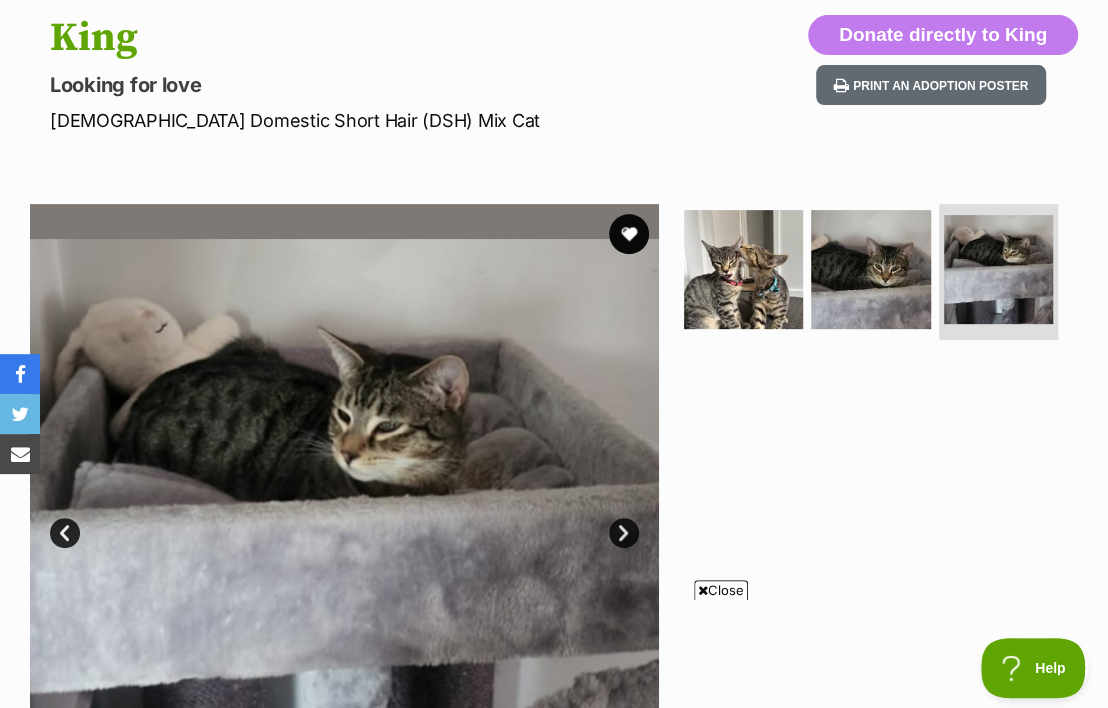 click on "Next" at bounding box center (624, 533) 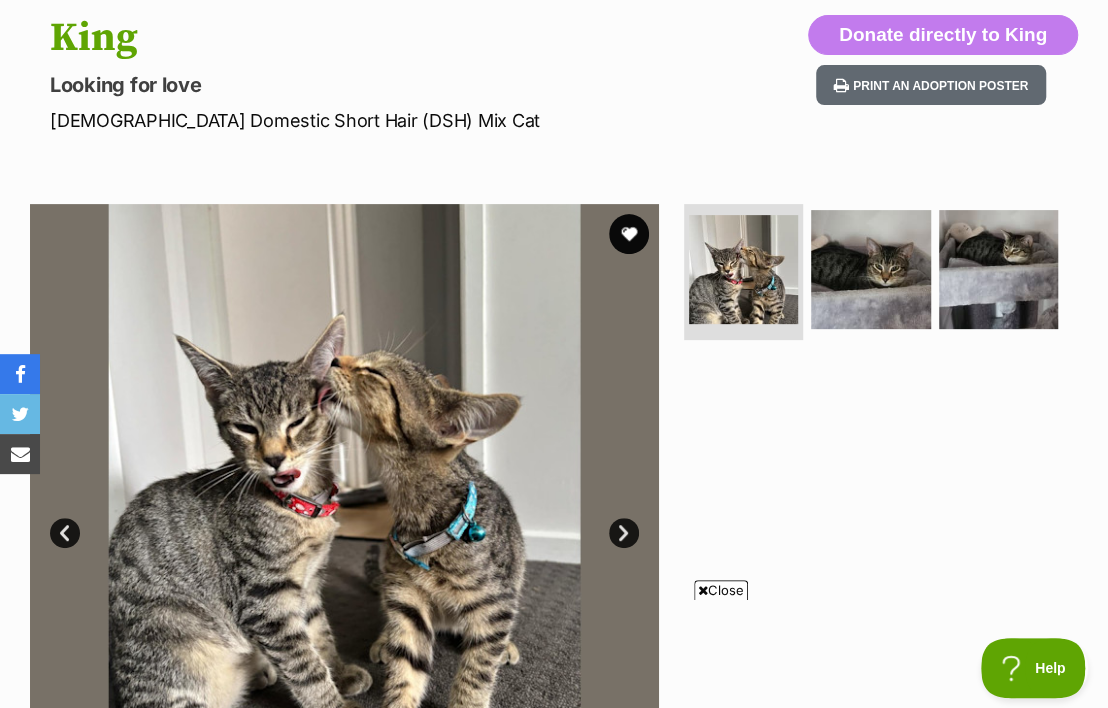 click on "Next" at bounding box center [624, 533] 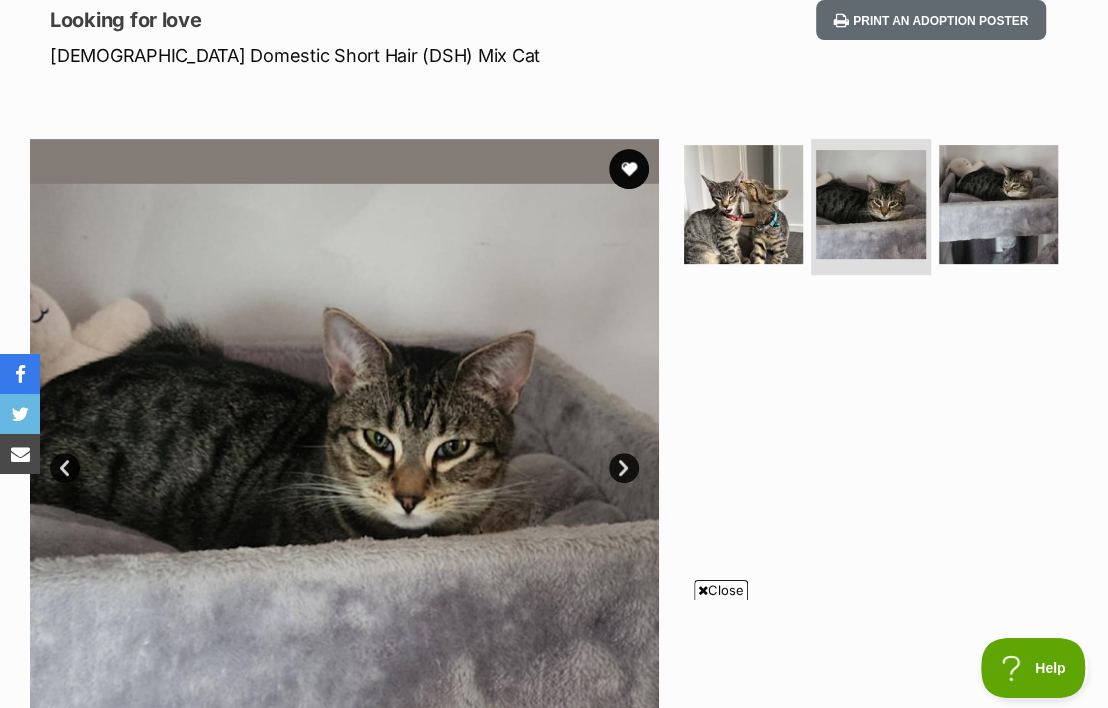 scroll, scrollTop: 318, scrollLeft: 0, axis: vertical 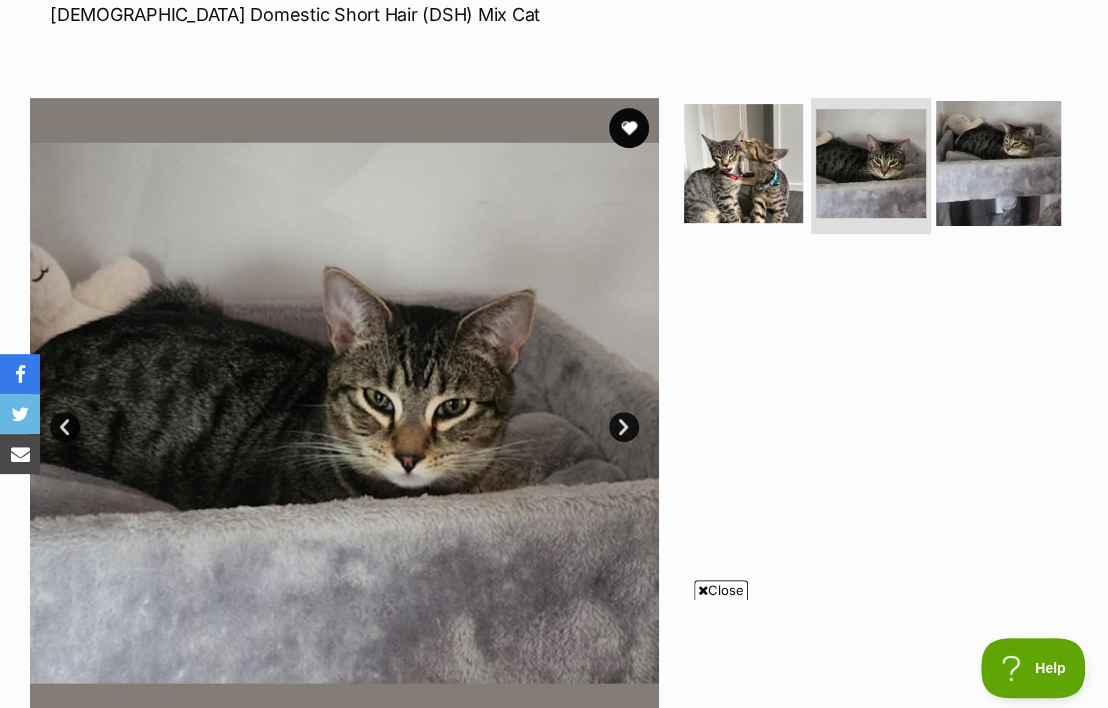 click at bounding box center [998, 163] 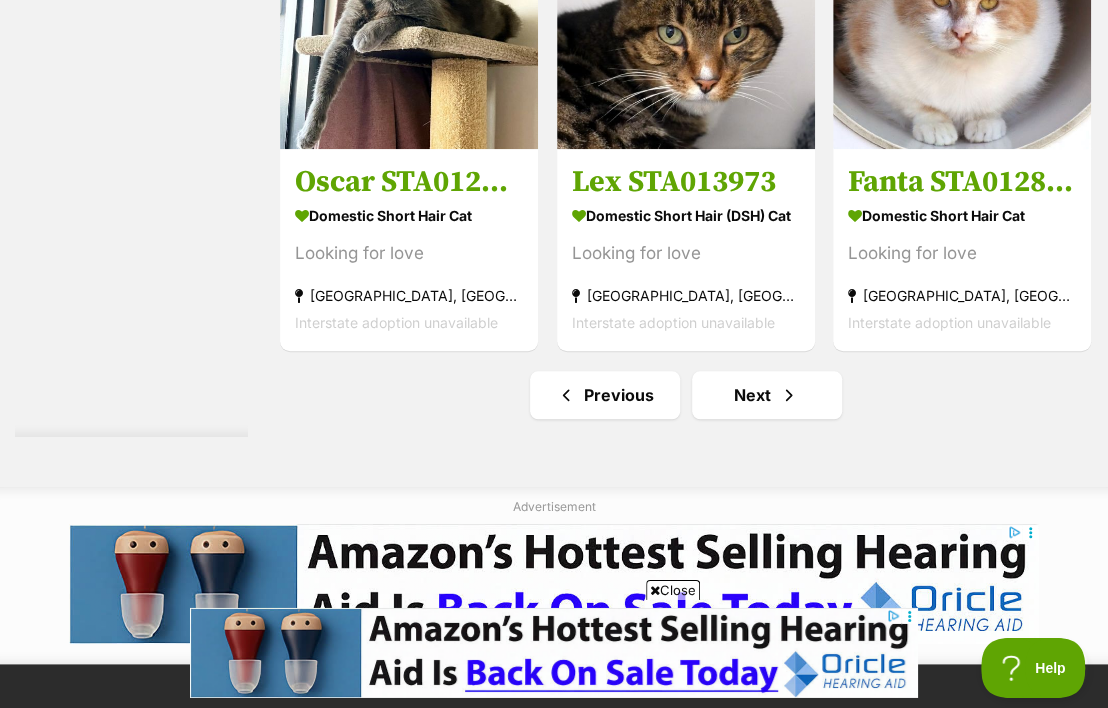scroll, scrollTop: 11949, scrollLeft: 0, axis: vertical 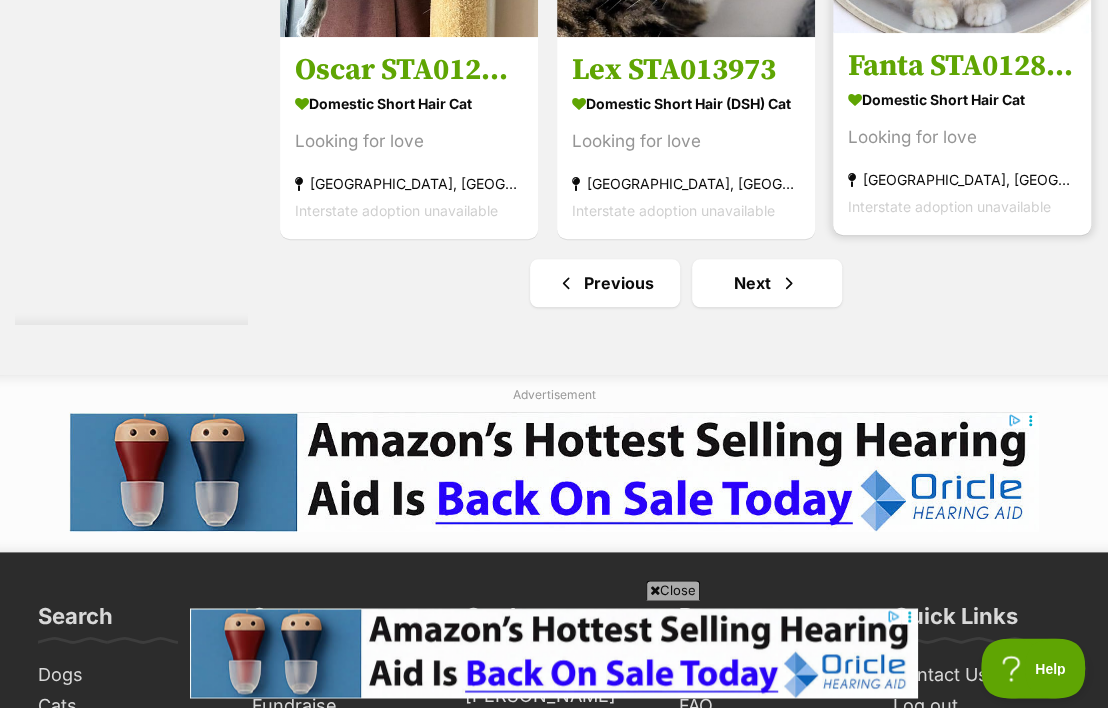 click at bounding box center [962, -96] 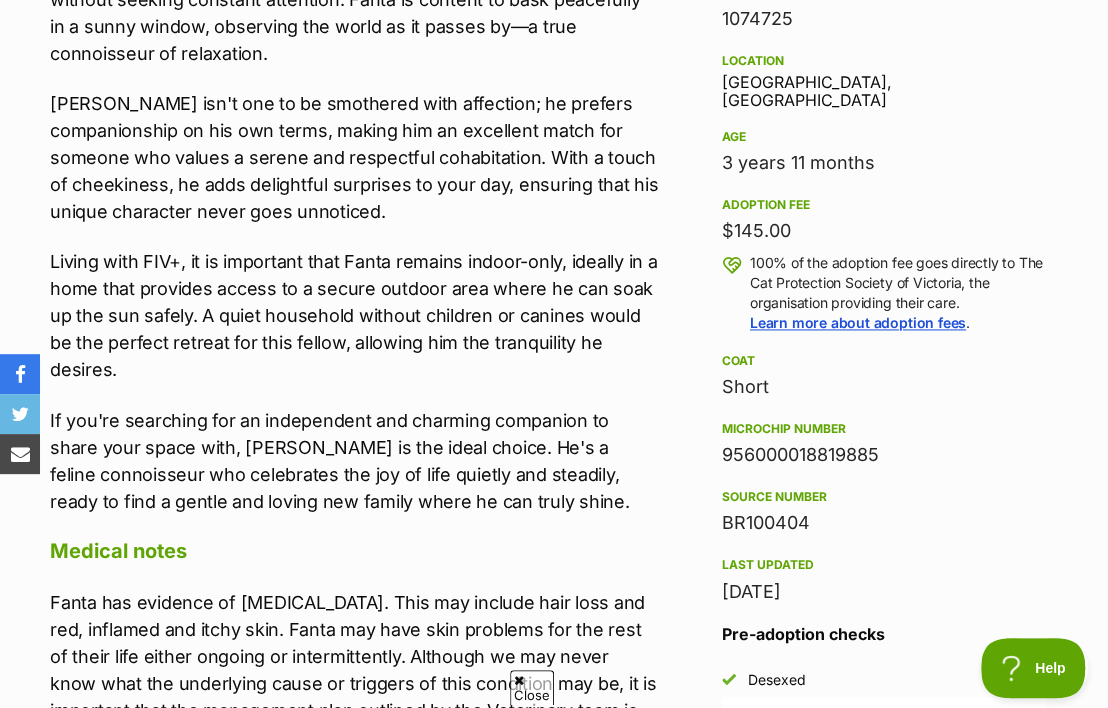 scroll, scrollTop: 0, scrollLeft: 0, axis: both 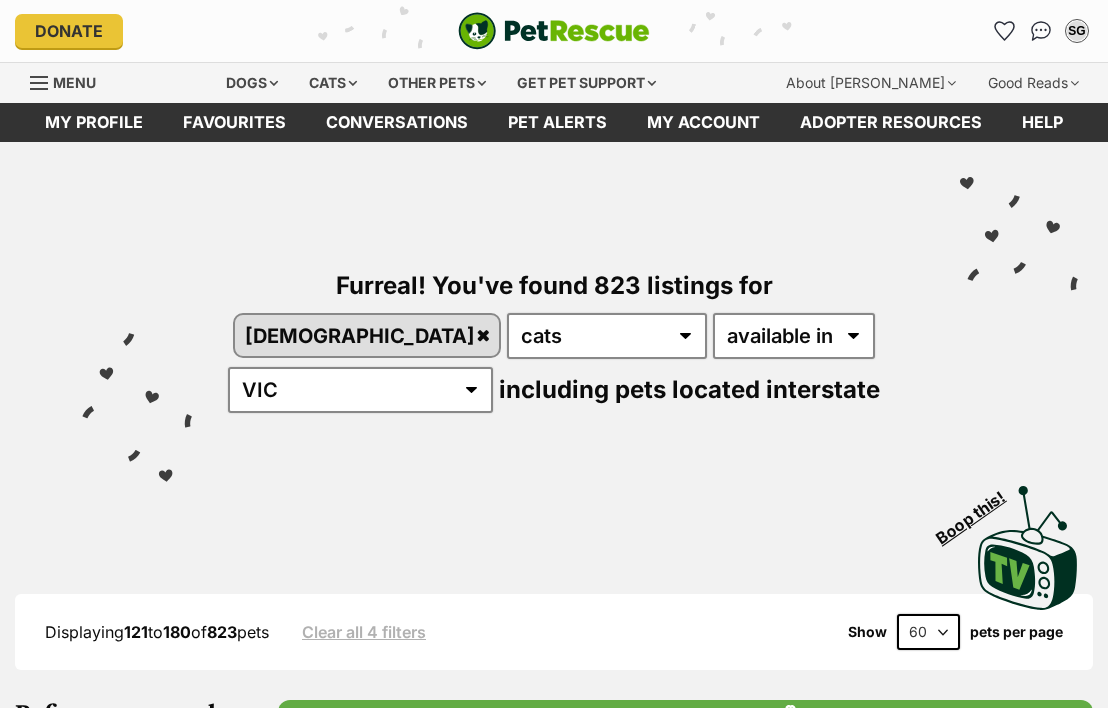 click on "Next" at bounding box center [767, 12226] 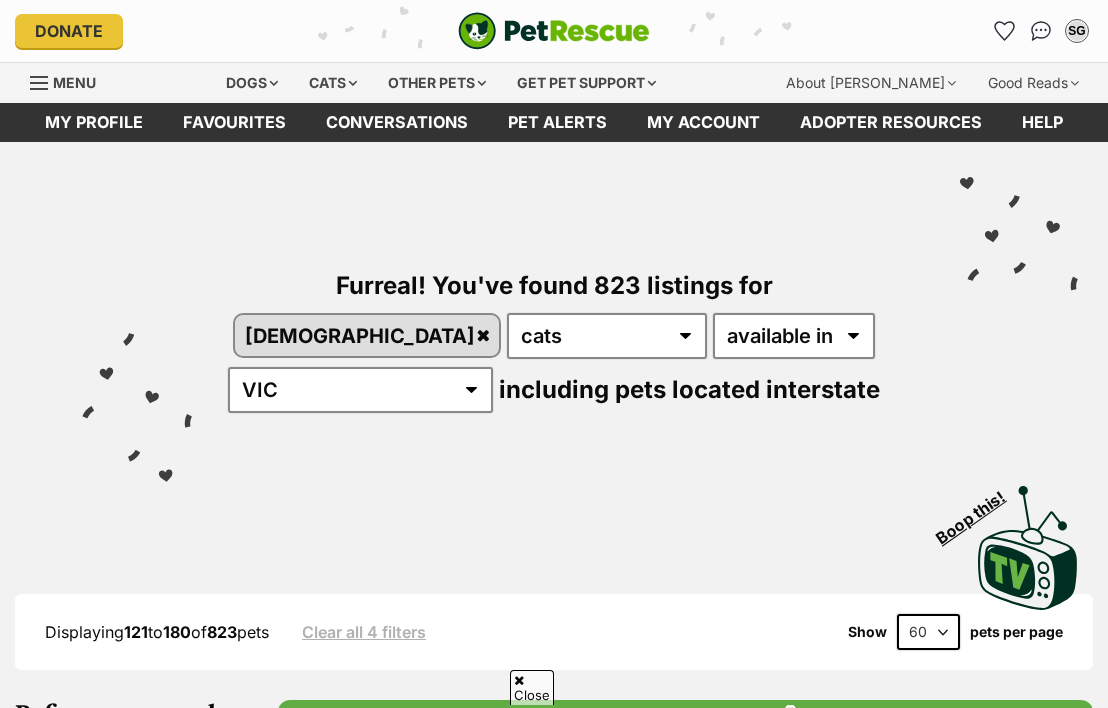 scroll, scrollTop: 11967, scrollLeft: 0, axis: vertical 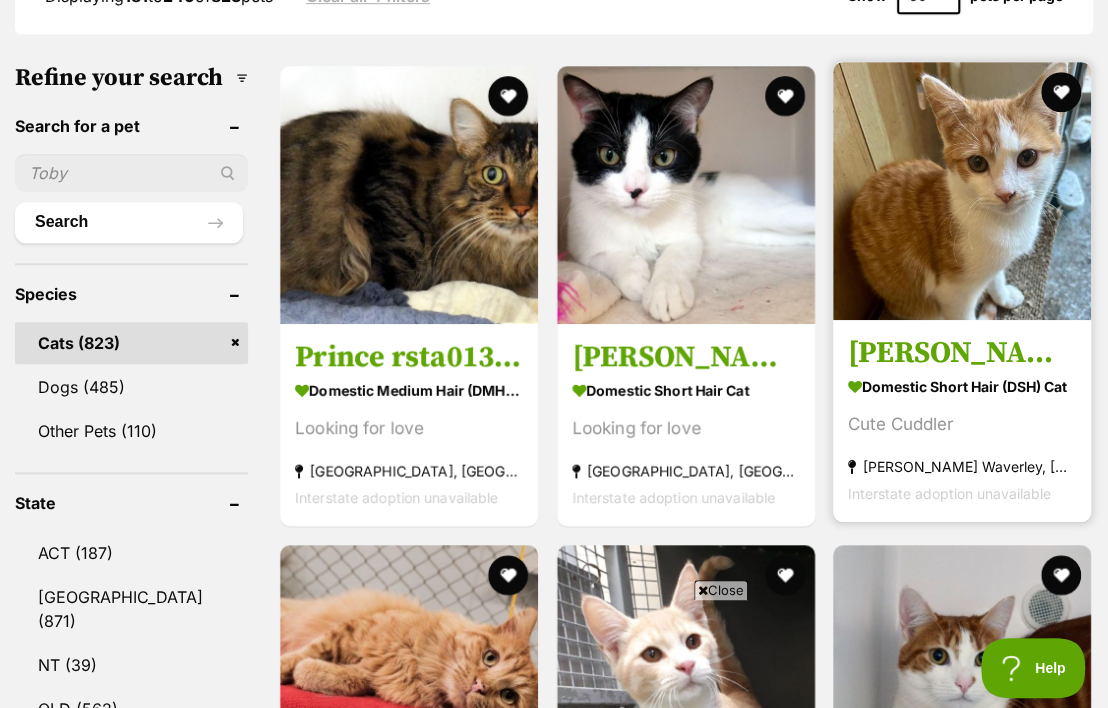 click at bounding box center [962, 191] 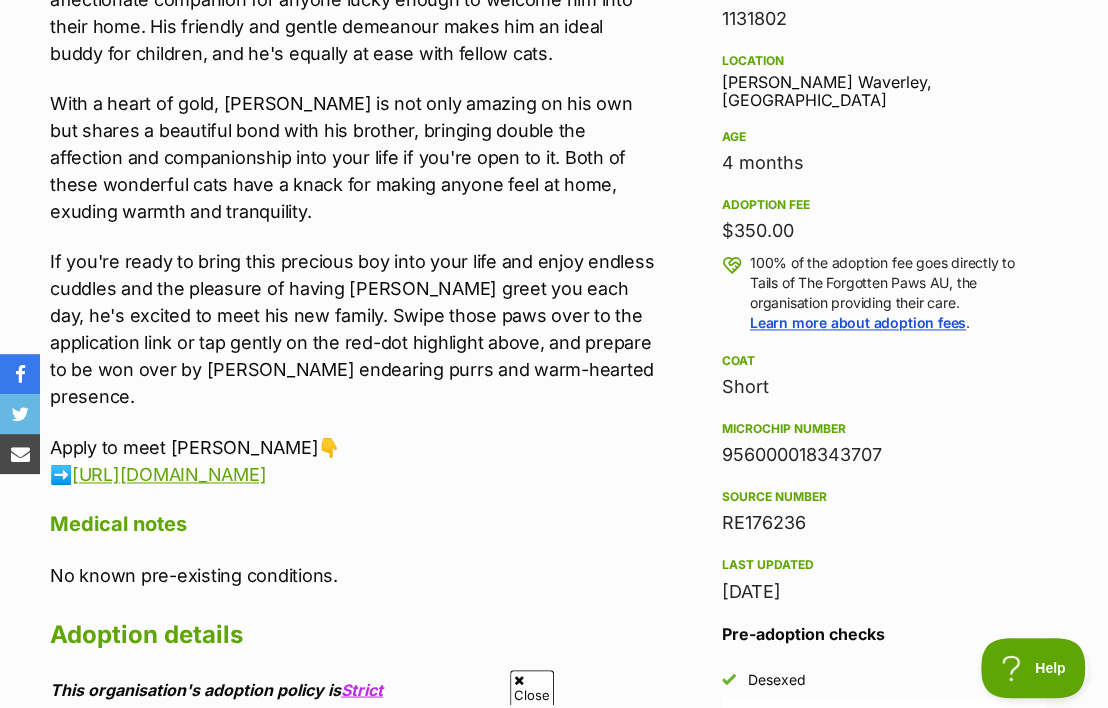 scroll, scrollTop: 1590, scrollLeft: 0, axis: vertical 